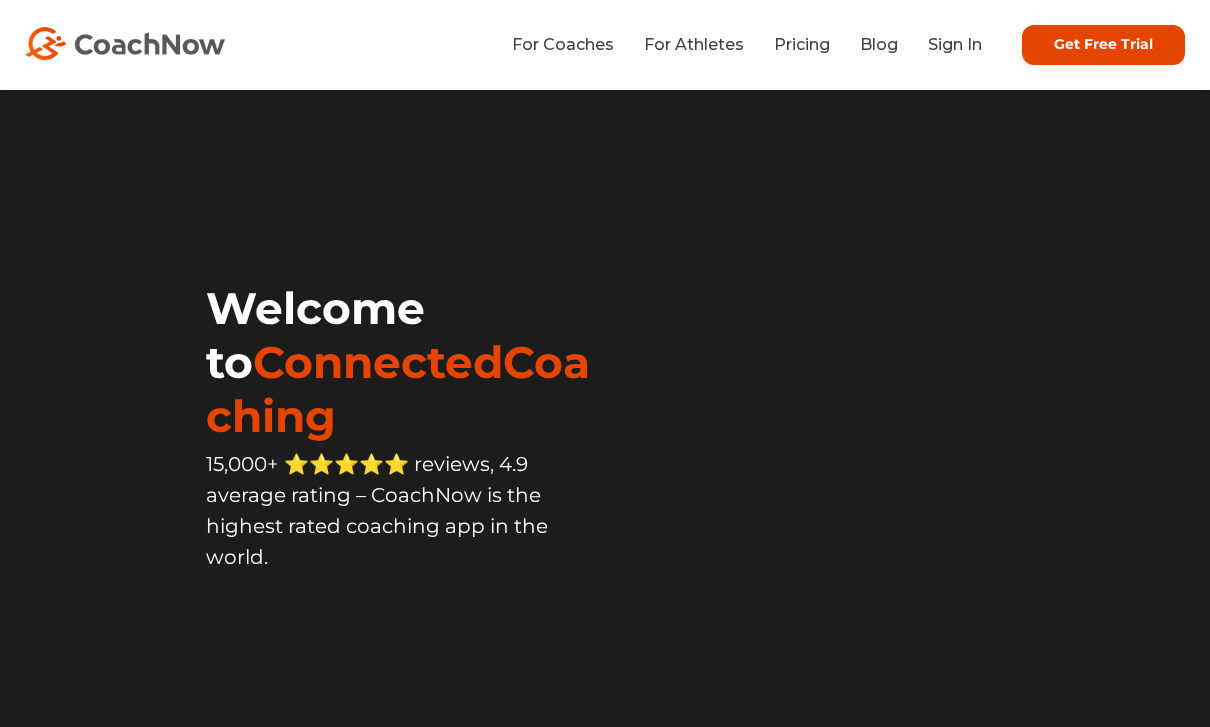 scroll, scrollTop: 0, scrollLeft: 0, axis: both 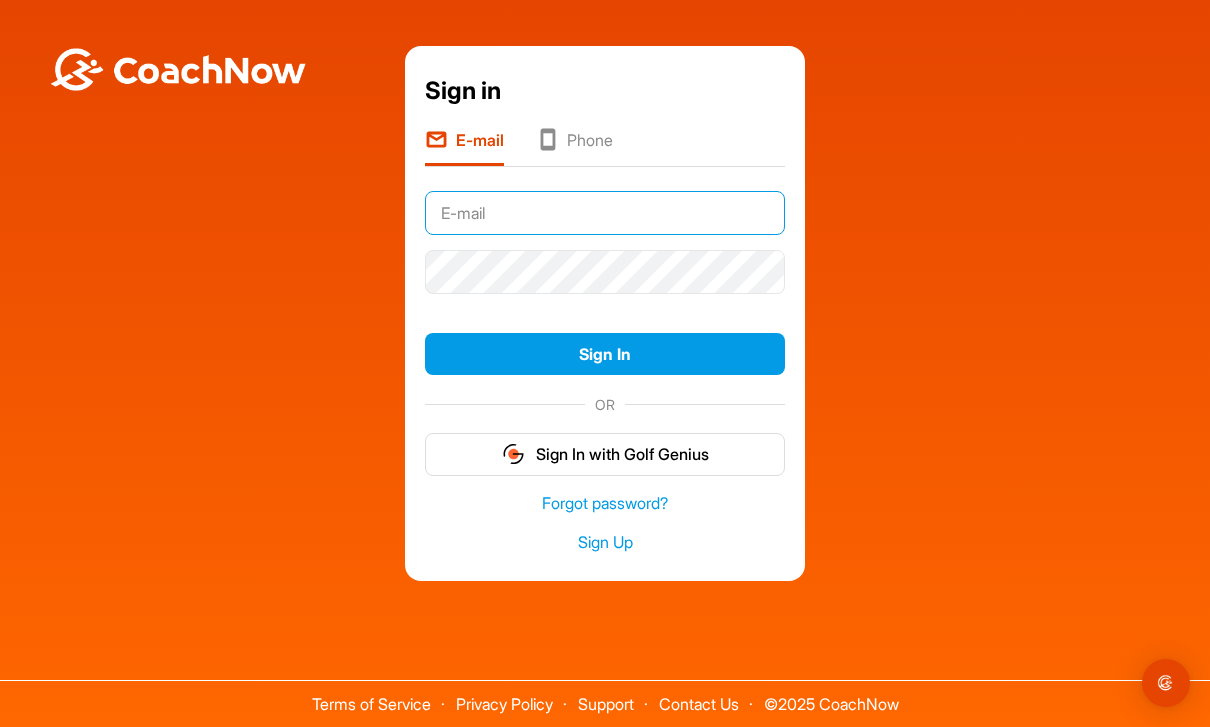 type on "[EMAIL]" 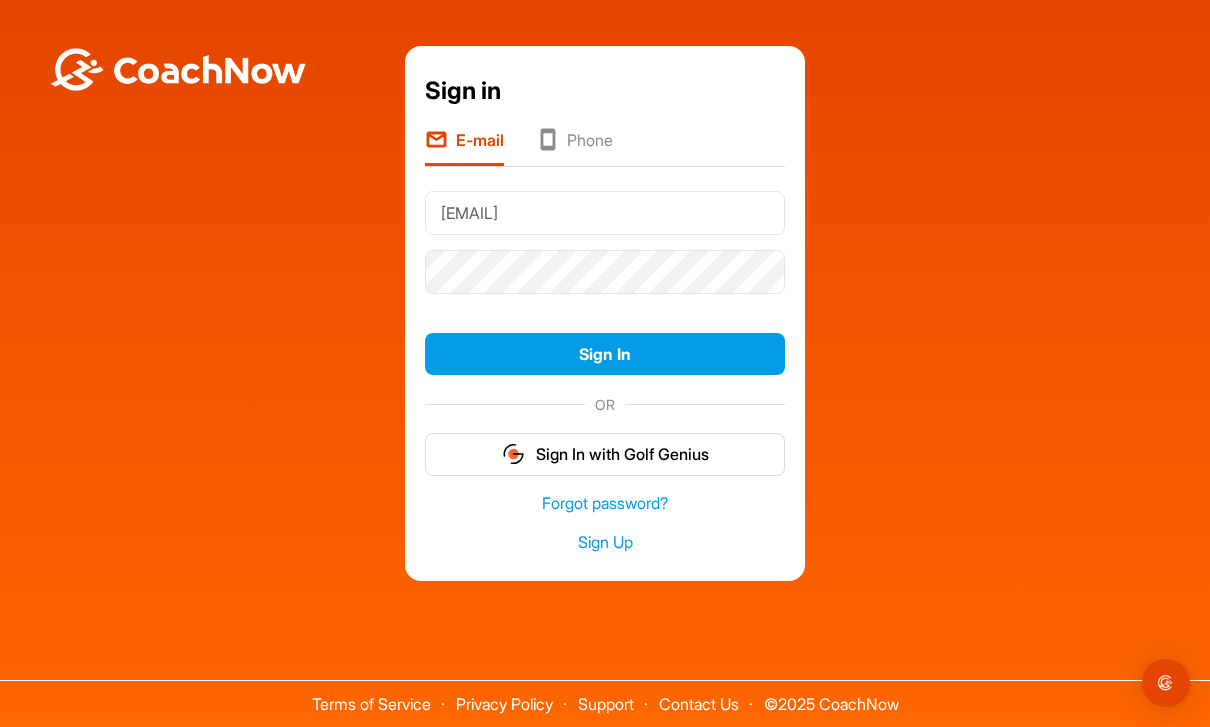 click on "Sign In" at bounding box center (605, 354) 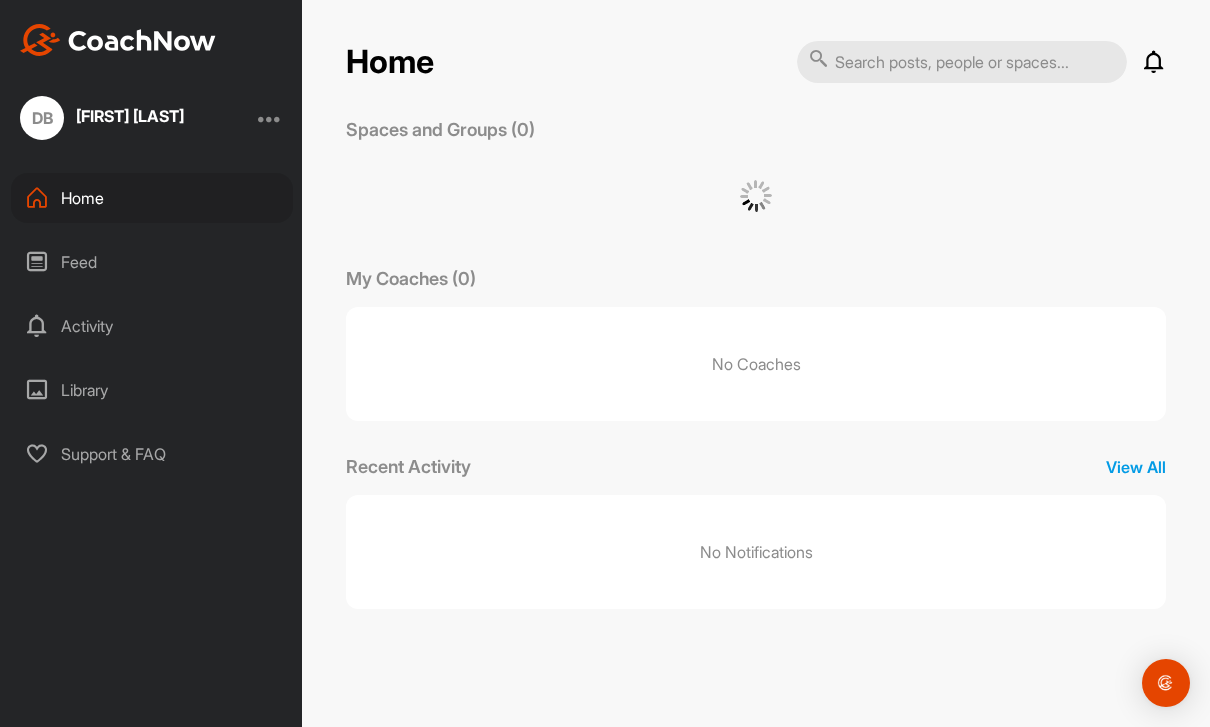 scroll, scrollTop: 0, scrollLeft: 0, axis: both 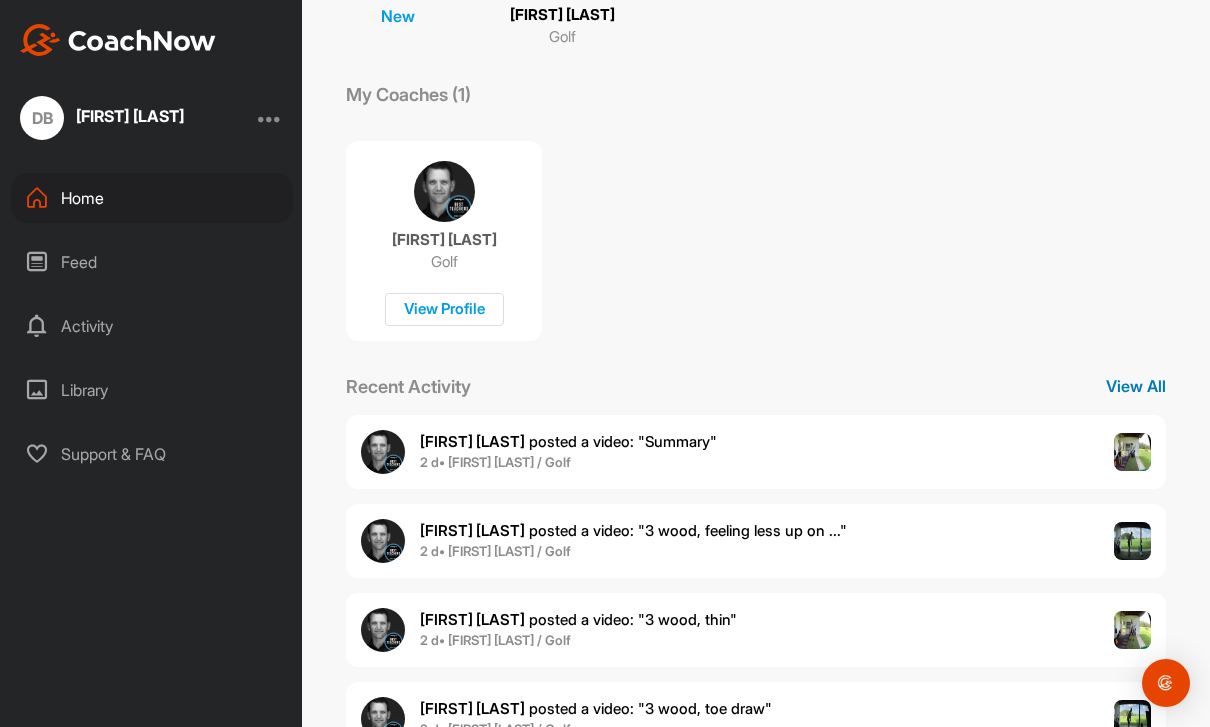 click on "View All" at bounding box center [1136, 386] 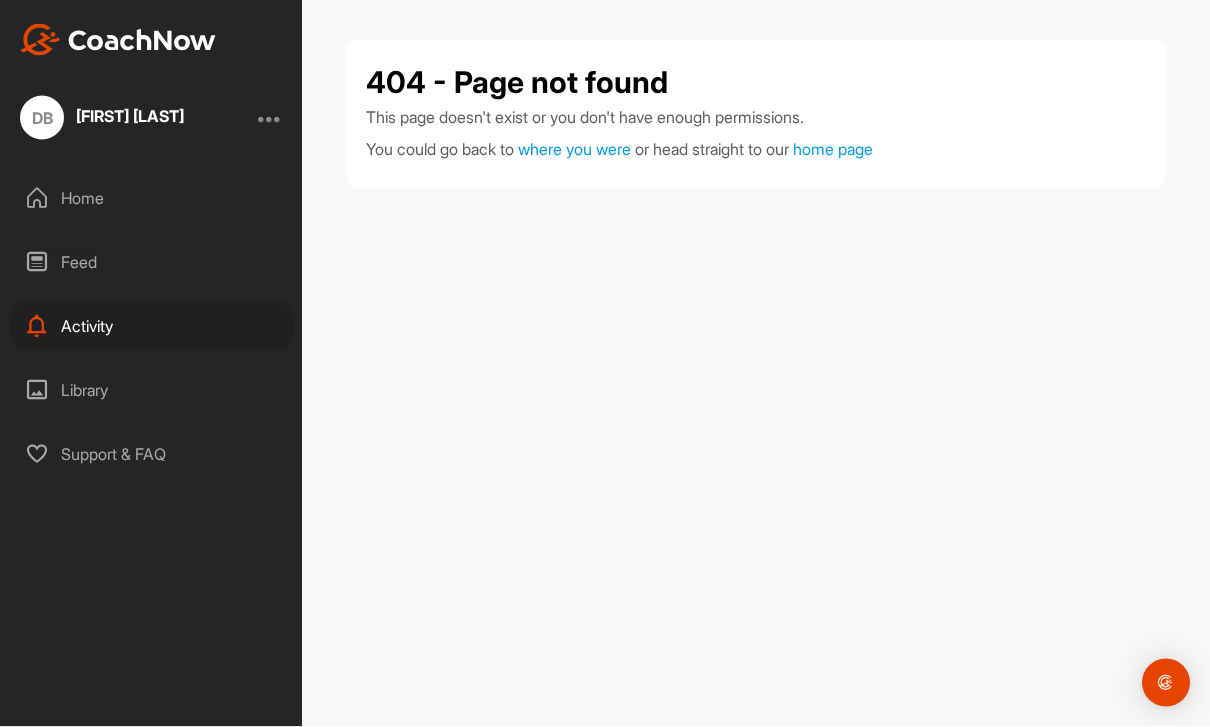 scroll, scrollTop: 0, scrollLeft: 0, axis: both 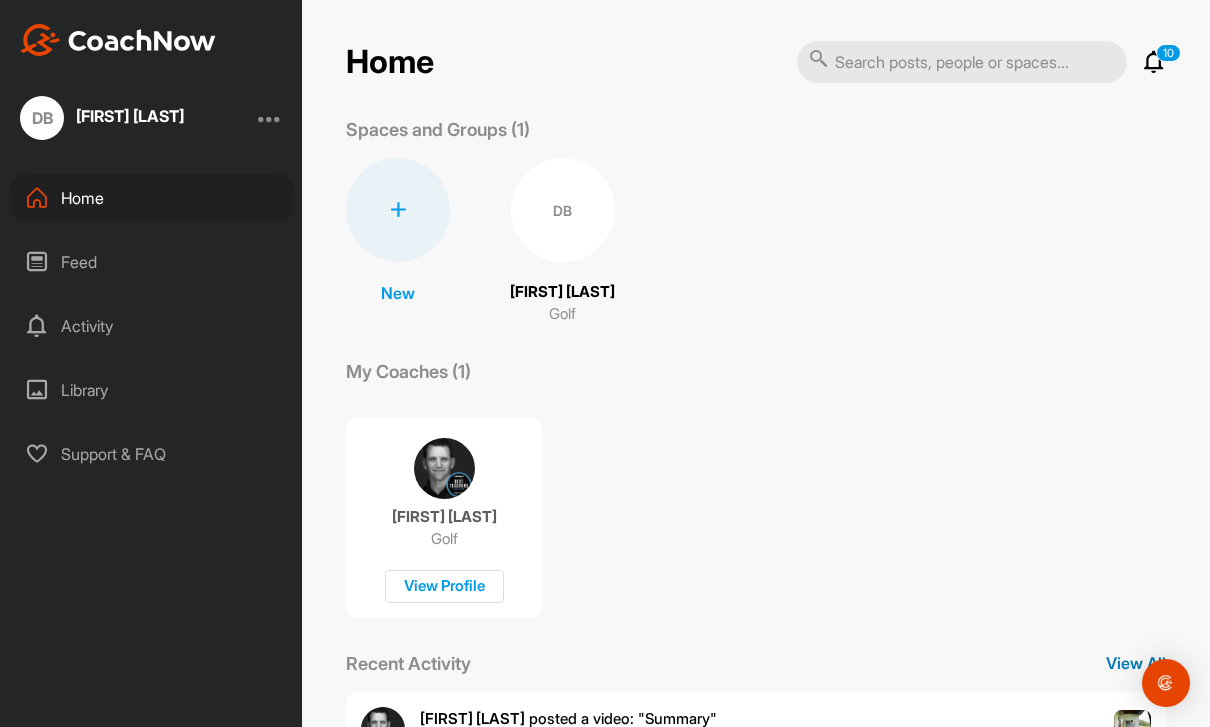 click on "View All" at bounding box center (1136, 663) 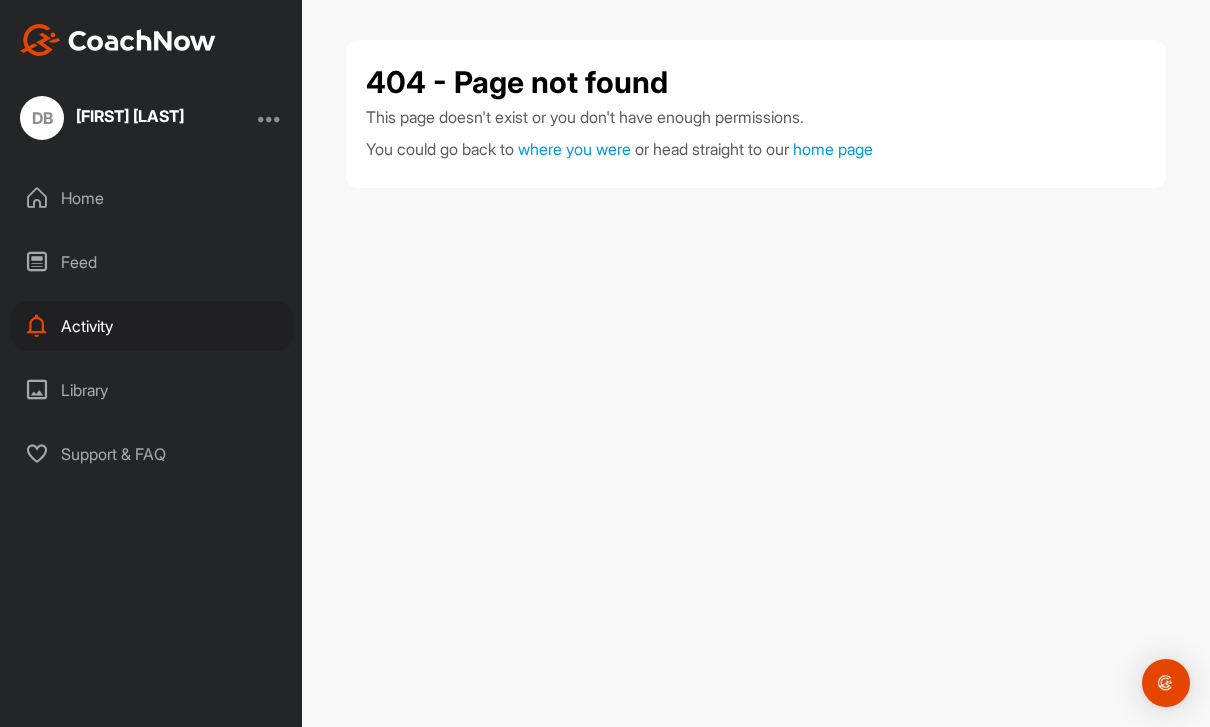 scroll, scrollTop: 3, scrollLeft: 0, axis: vertical 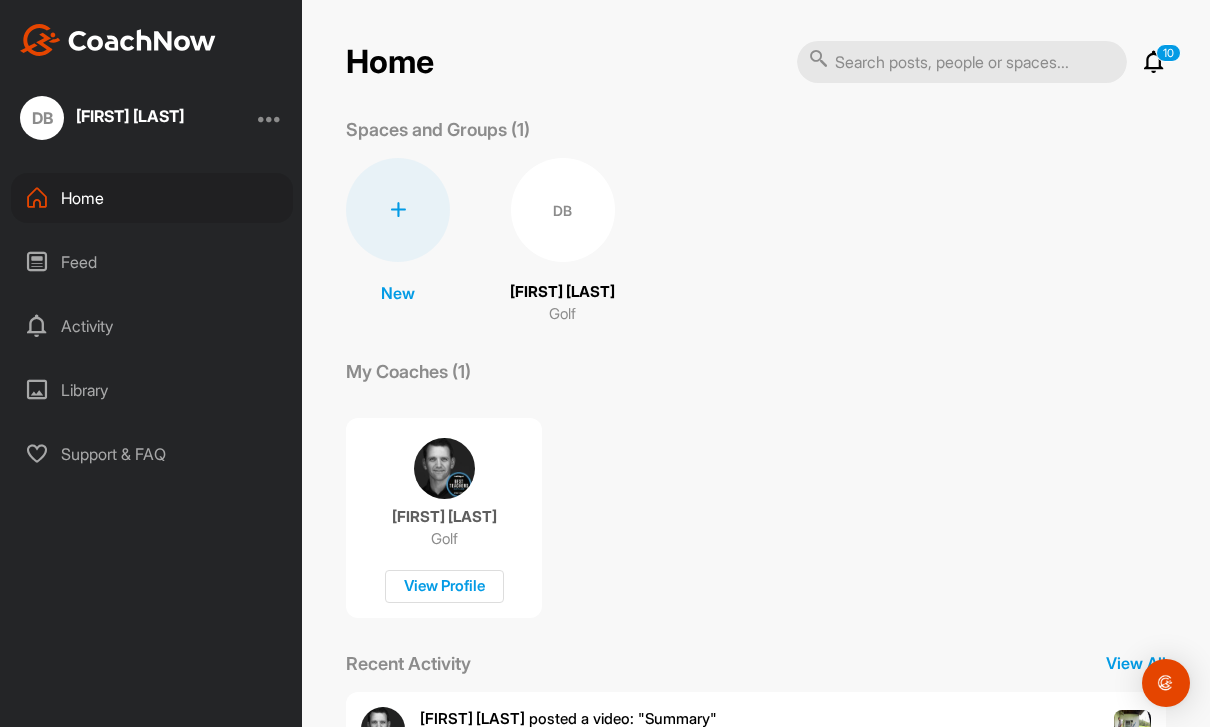 click on "Activity" at bounding box center [152, 326] 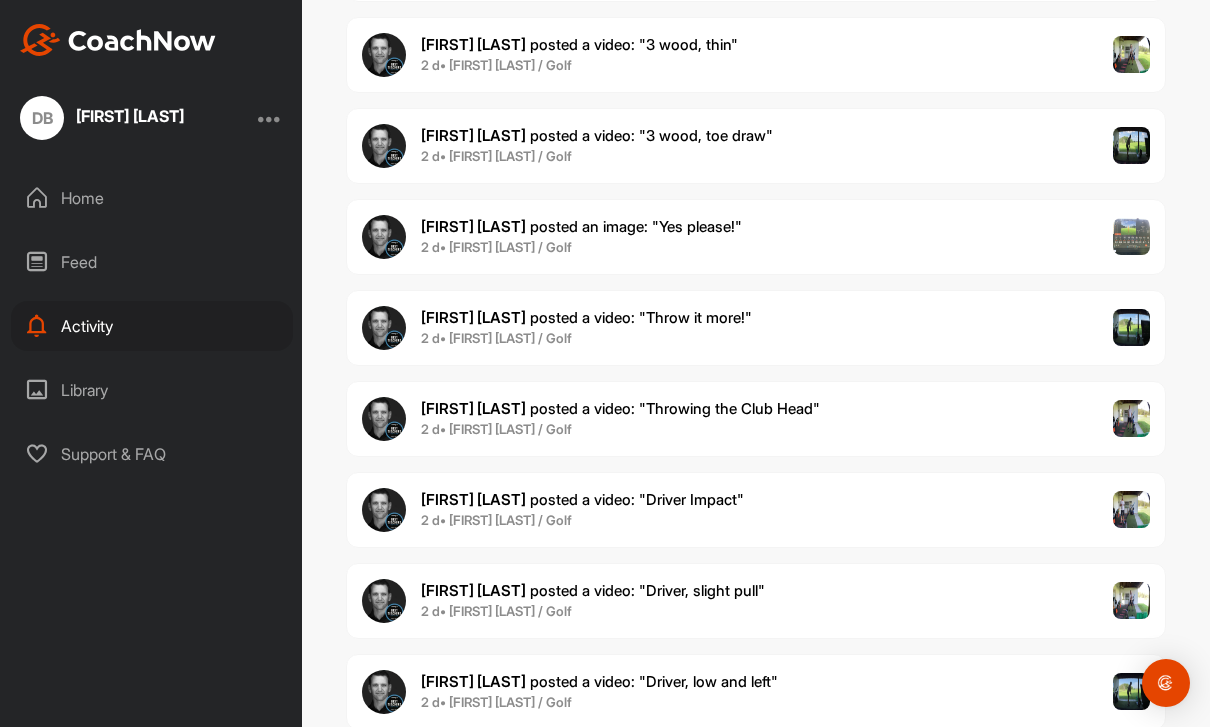 scroll, scrollTop: 426, scrollLeft: 0, axis: vertical 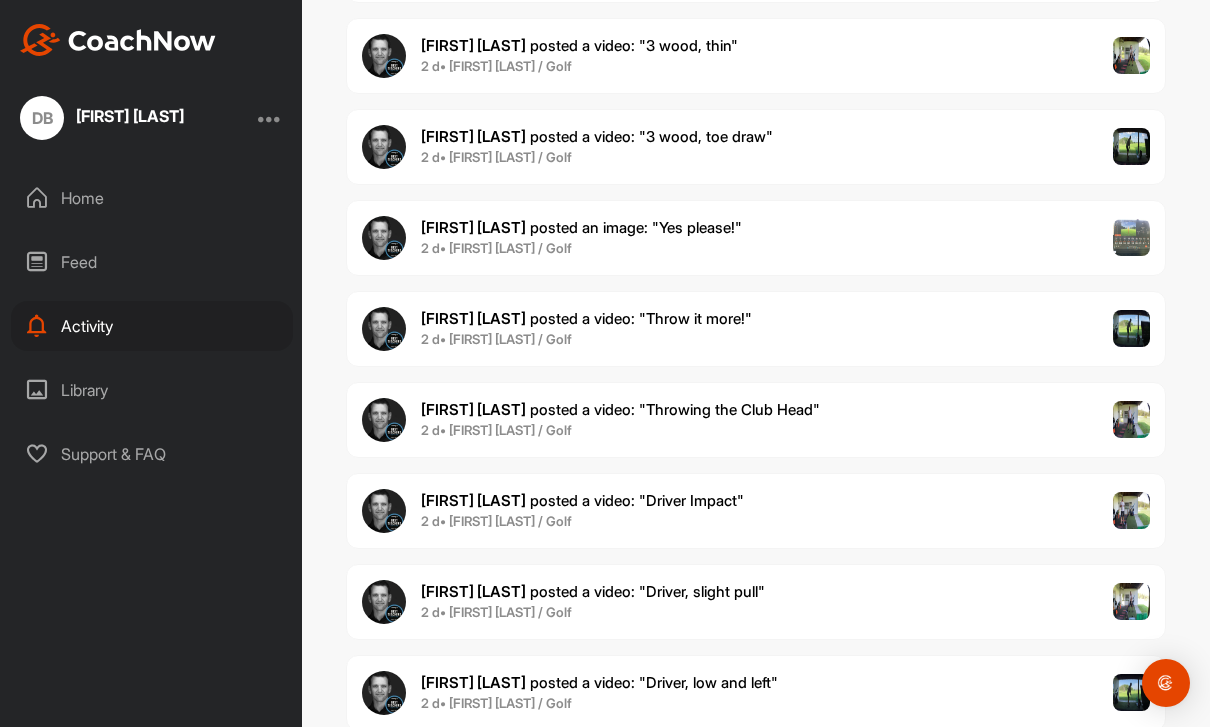 click on "Mark R.   posted a video : " Driver, low and left " 2 d  • Dan B. / Golf" at bounding box center (756, 693) 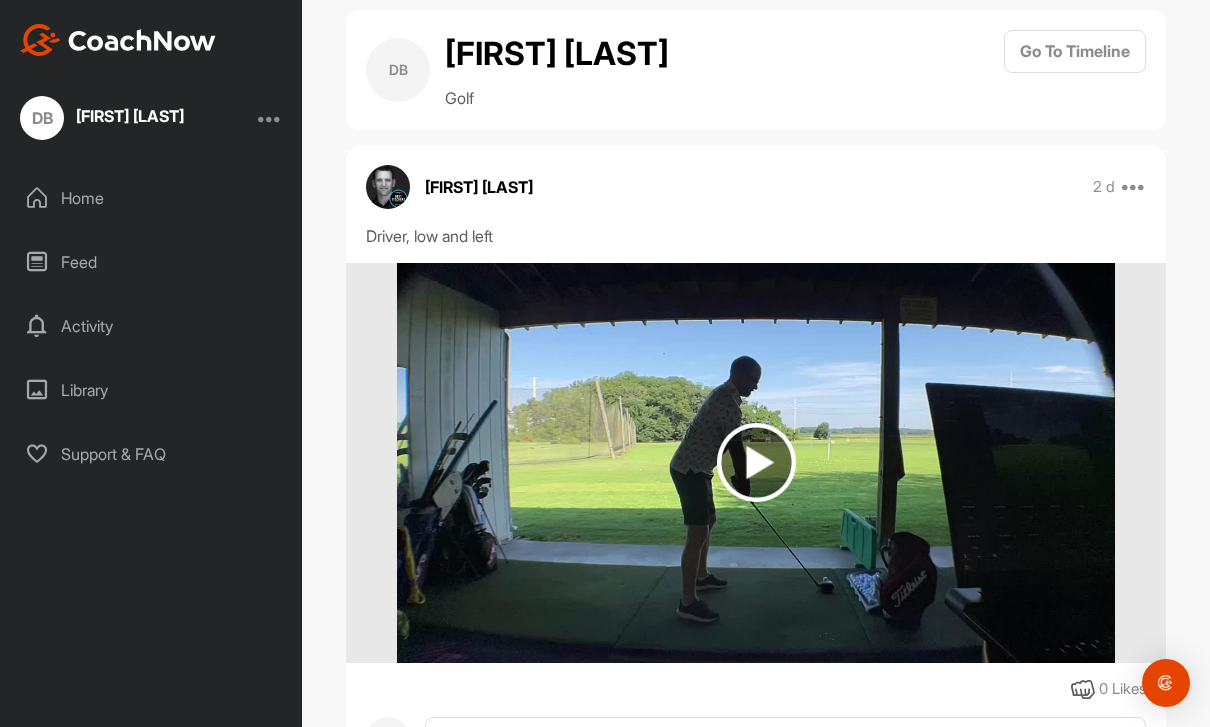scroll, scrollTop: 29, scrollLeft: 0, axis: vertical 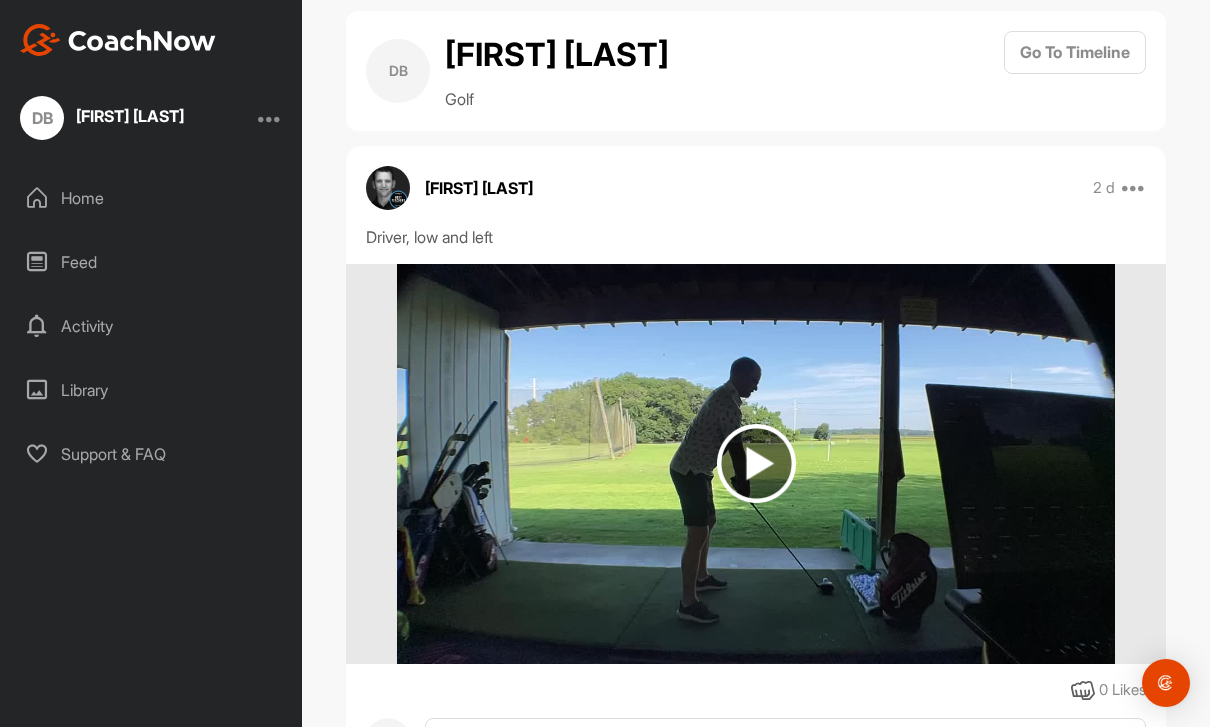 click at bounding box center [756, 463] 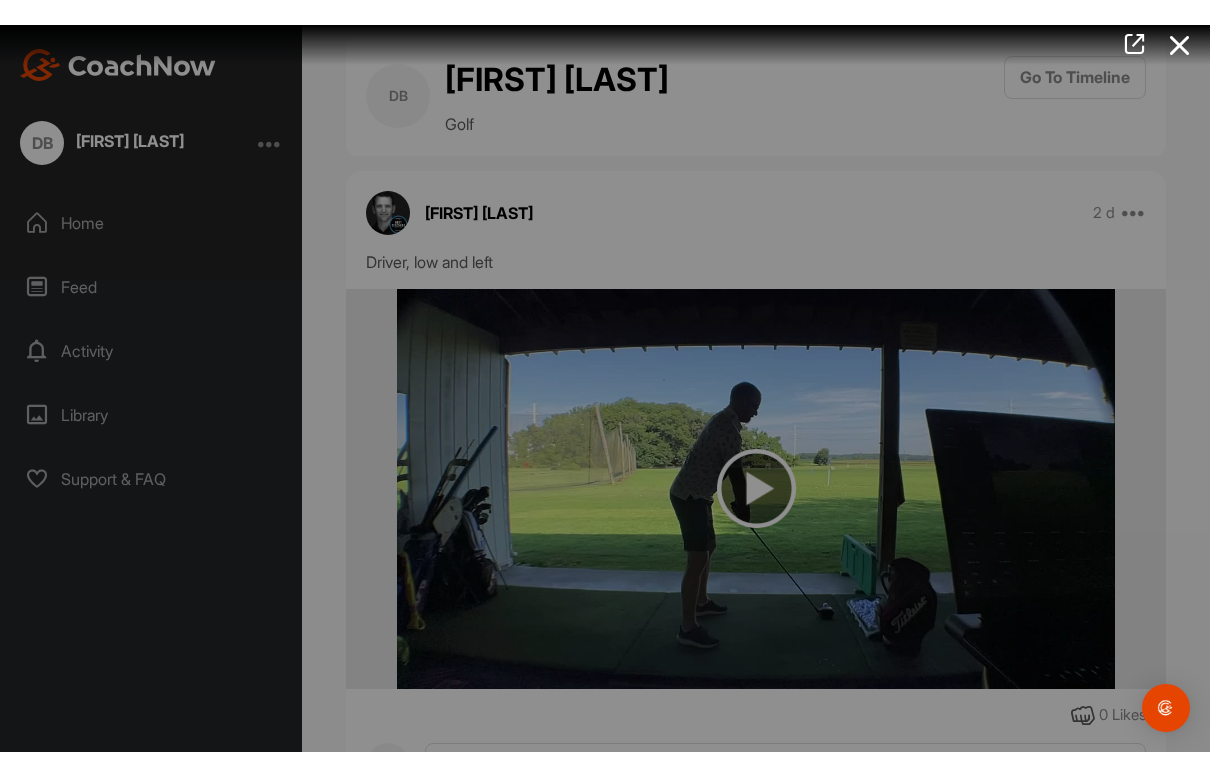 scroll, scrollTop: 0, scrollLeft: 0, axis: both 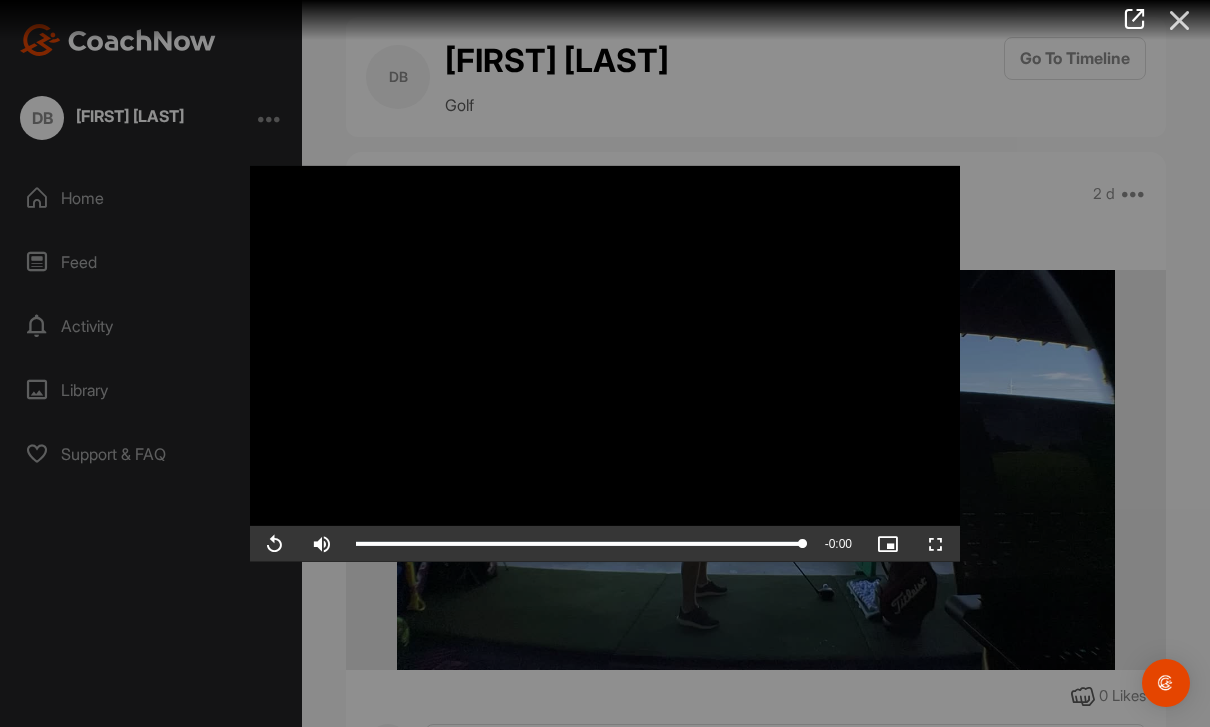 click at bounding box center [1180, 20] 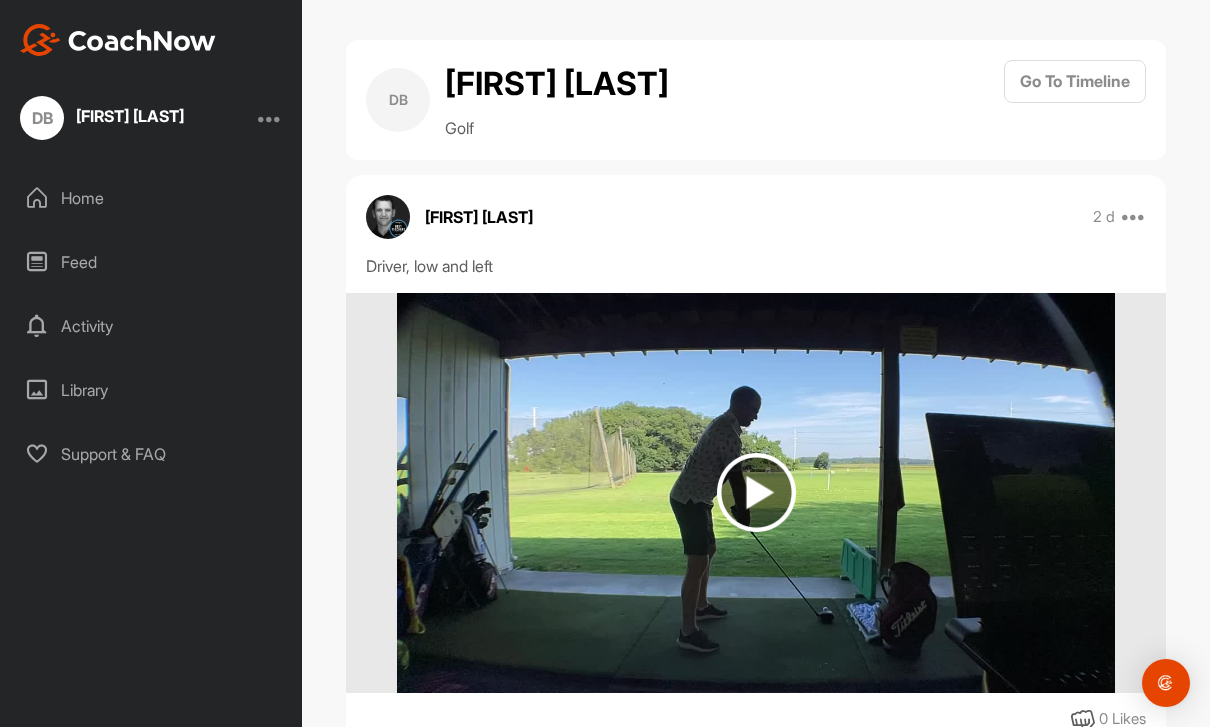 scroll, scrollTop: 0, scrollLeft: 0, axis: both 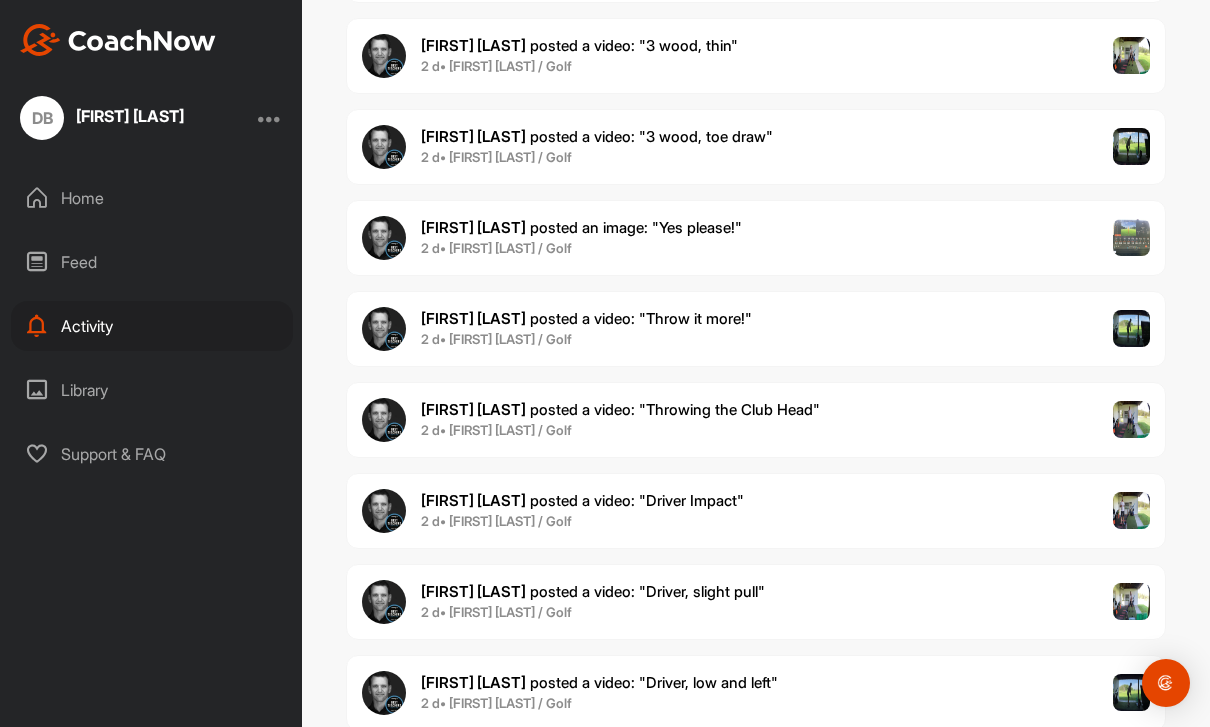 click on "Mark R.   posted a video : " Driver Impact " 2 d  • Dan B. / Golf" at bounding box center [756, 511] 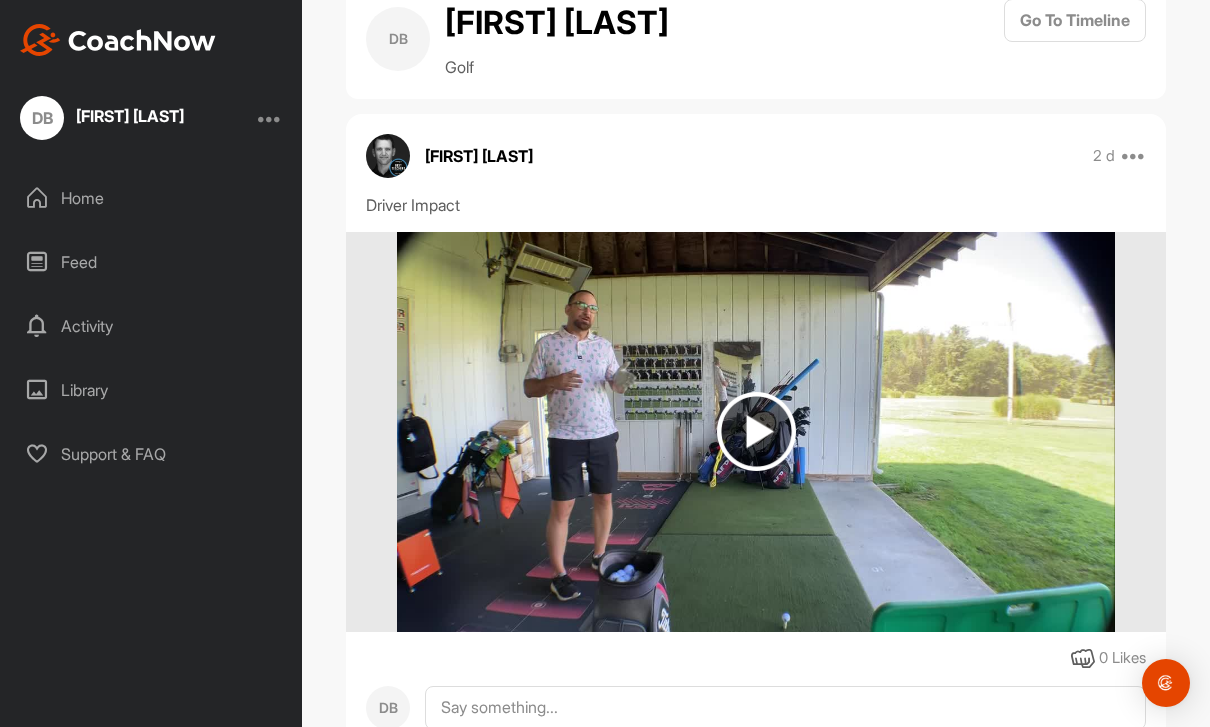 scroll, scrollTop: 57, scrollLeft: 0, axis: vertical 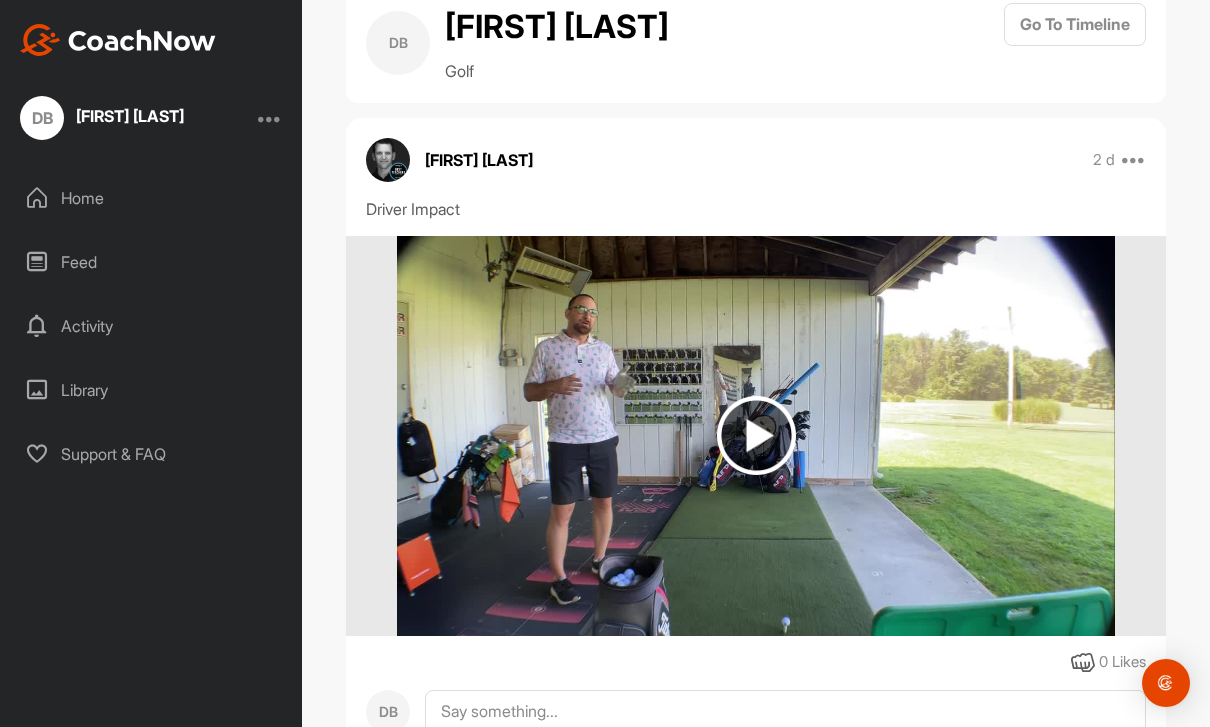 click at bounding box center (756, 435) 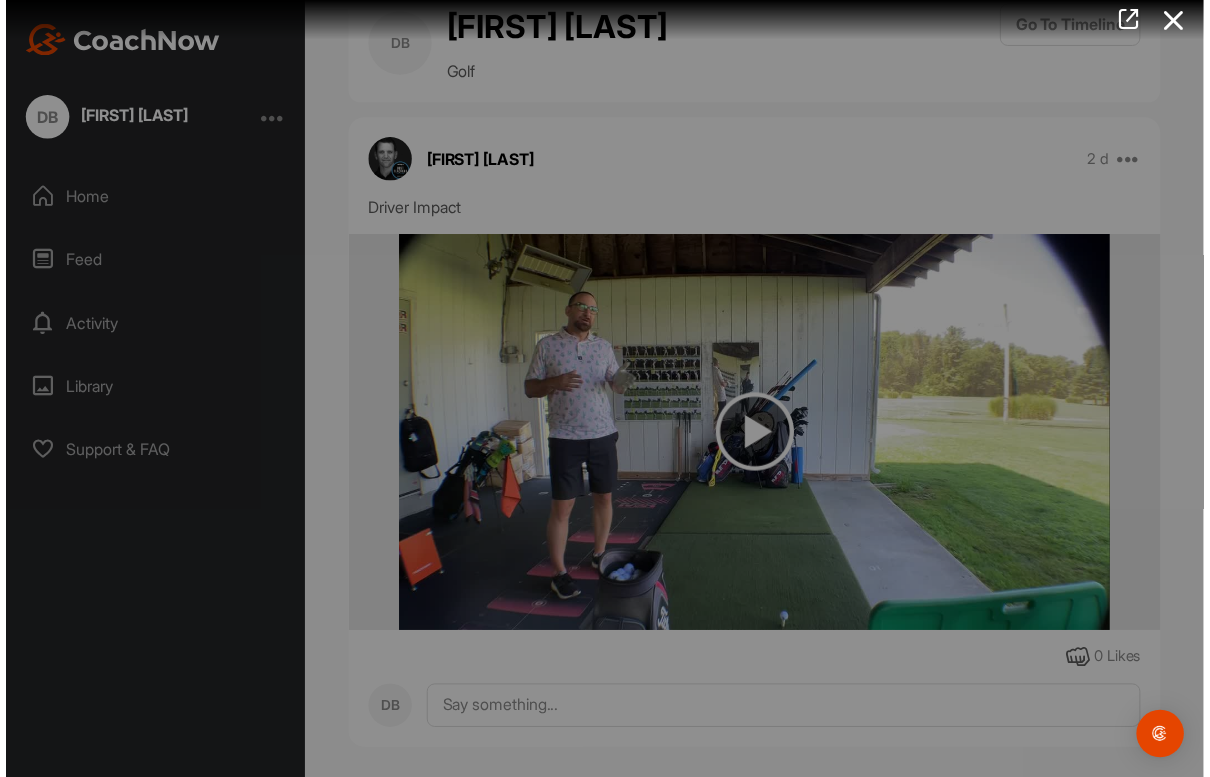 scroll, scrollTop: 0, scrollLeft: 0, axis: both 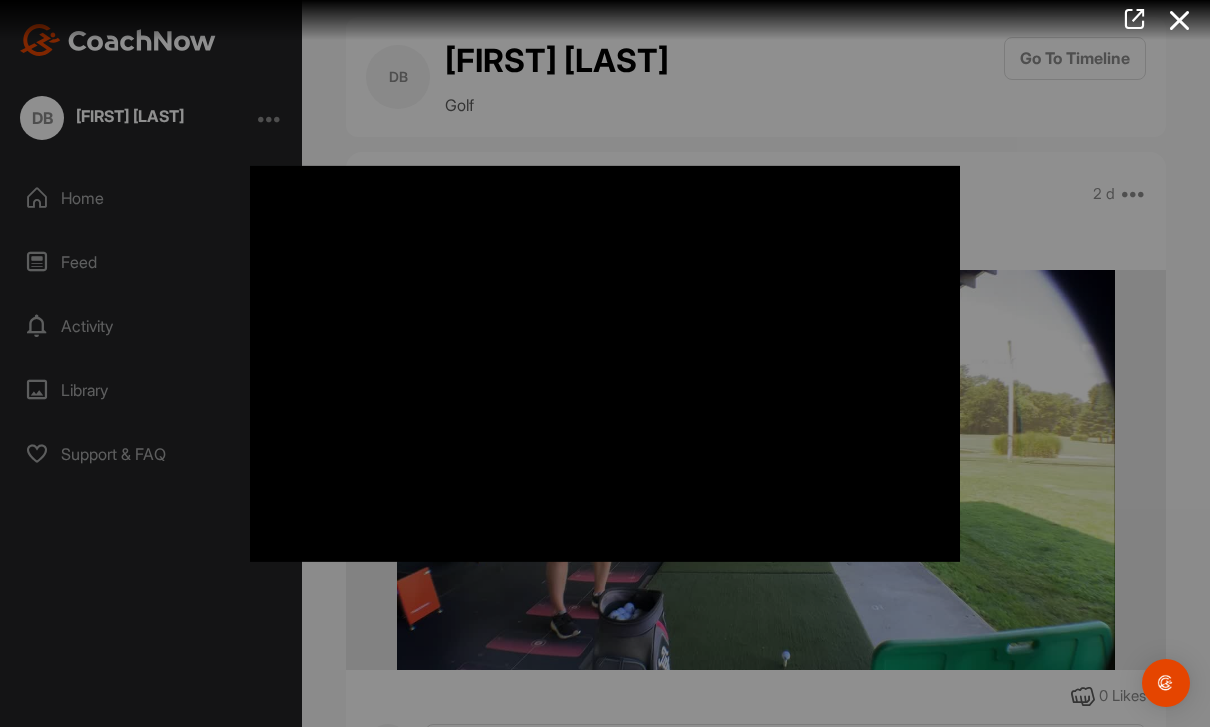 click at bounding box center (605, 363) 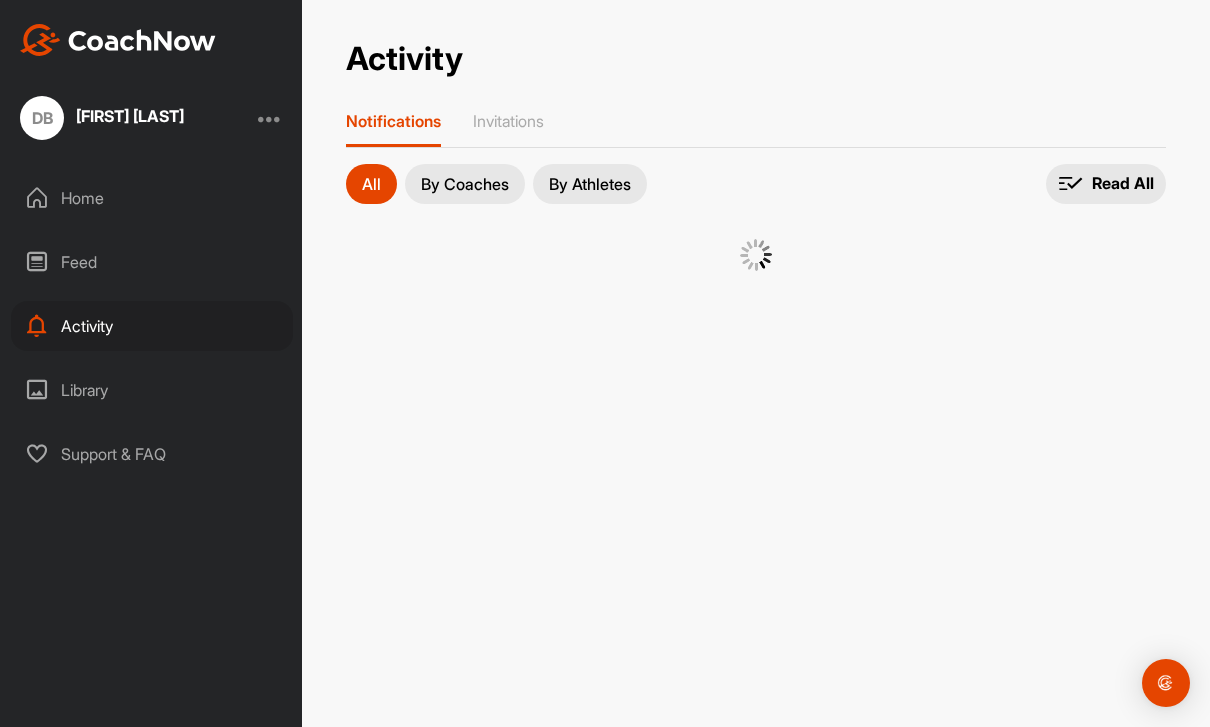 scroll, scrollTop: 64, scrollLeft: 0, axis: vertical 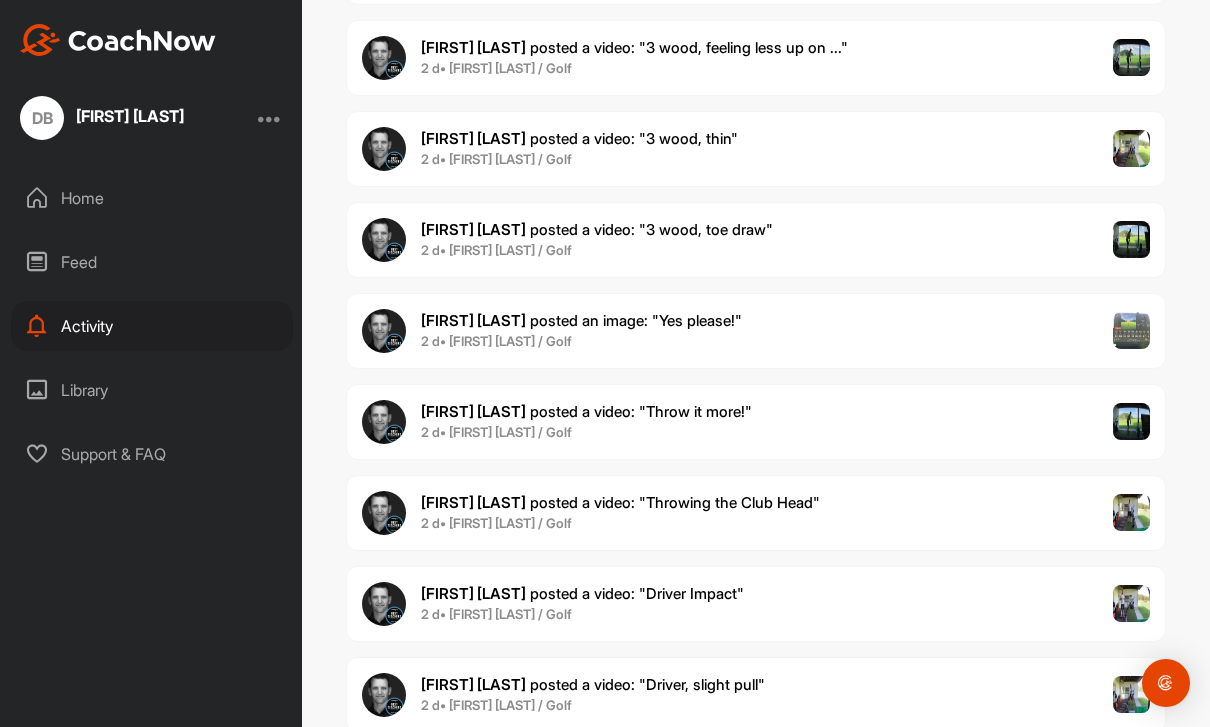 click on "Mark R.   posted a video : " Throwing the Club Head " 2 d  • Dan B. / Golf" at bounding box center [756, 513] 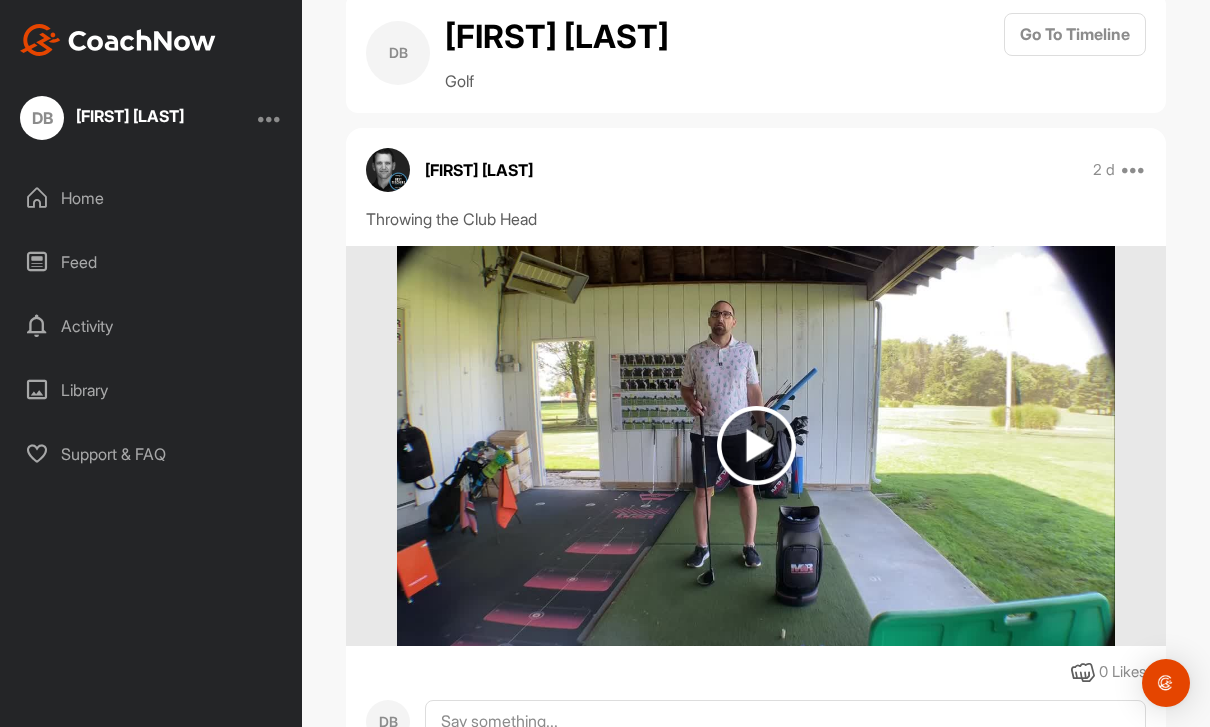 scroll, scrollTop: 42, scrollLeft: 0, axis: vertical 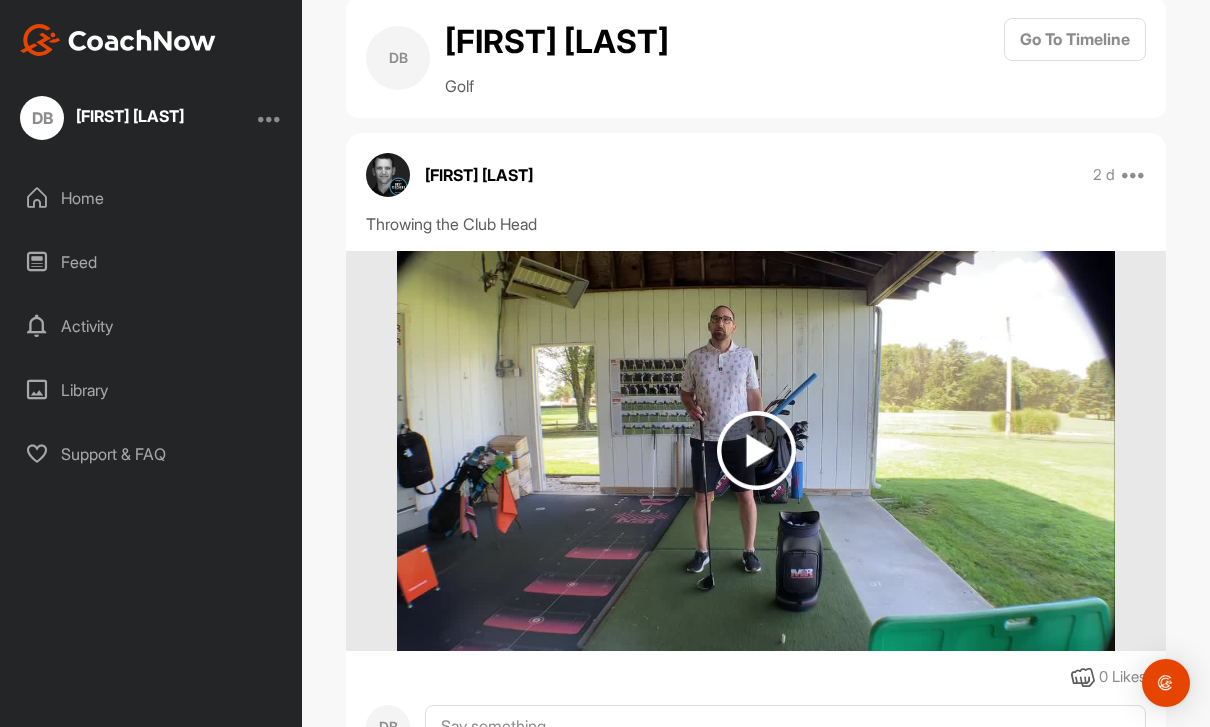 click at bounding box center (756, 450) 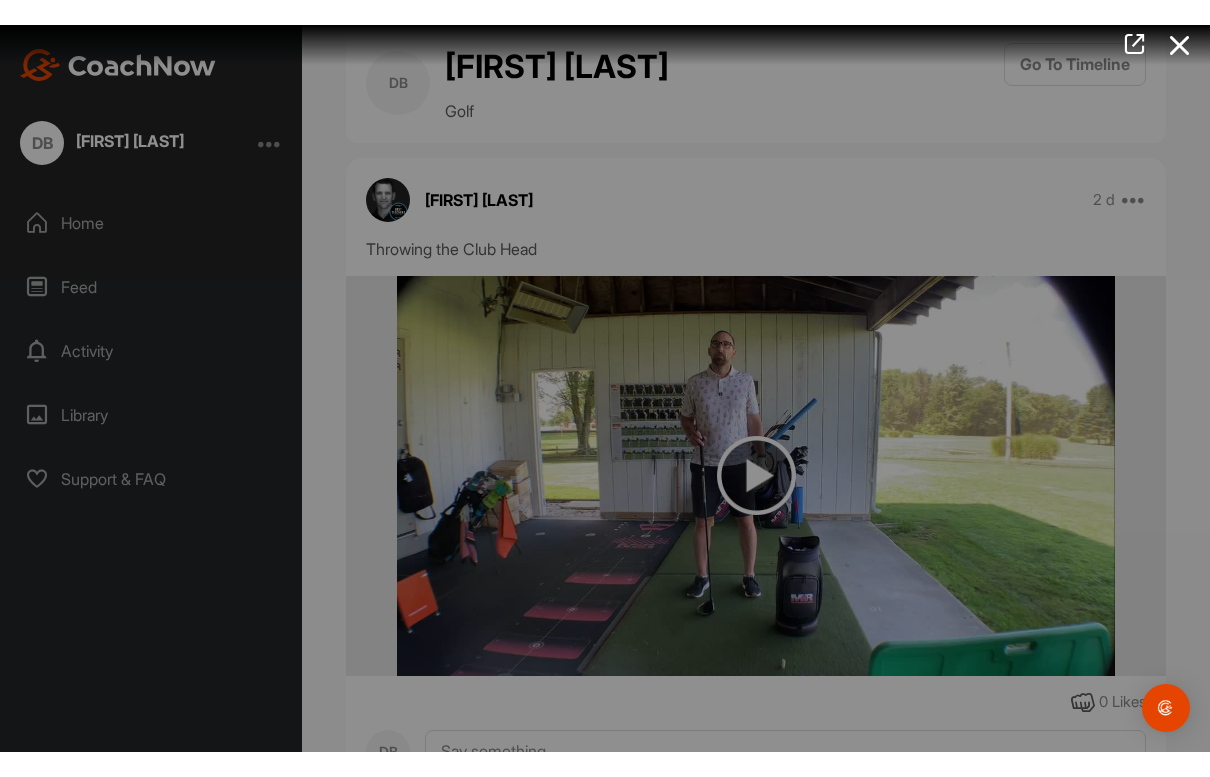 scroll, scrollTop: 0, scrollLeft: 0, axis: both 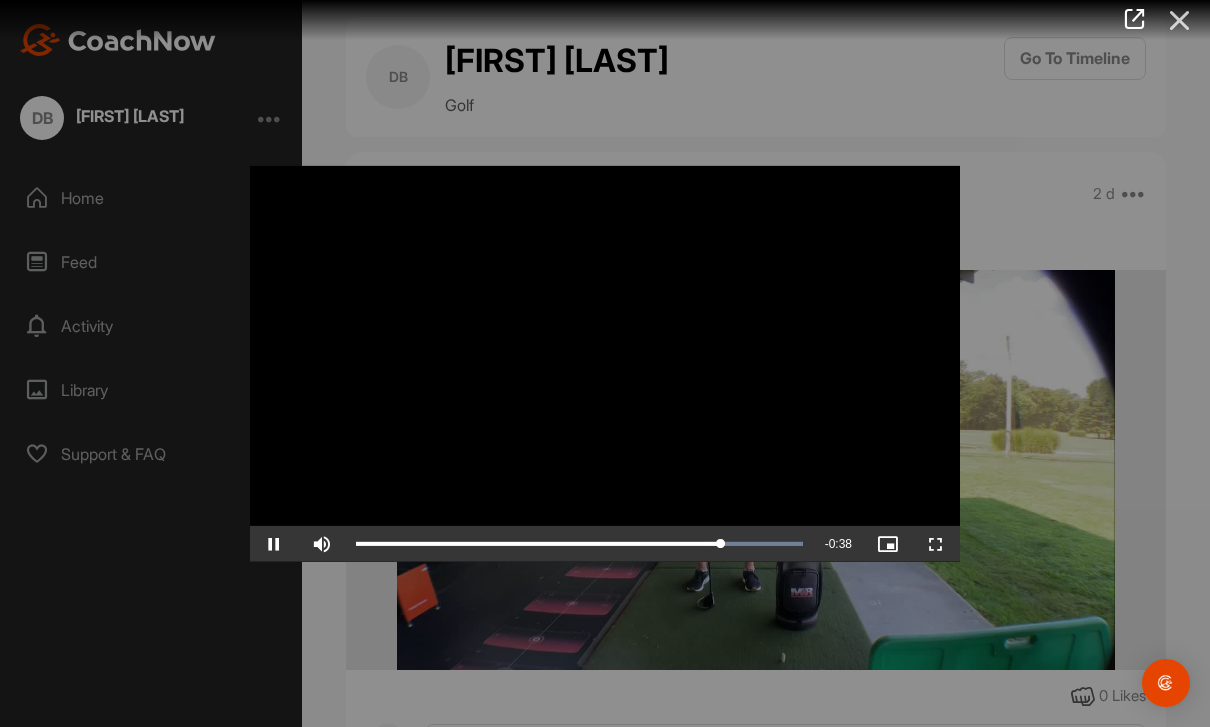 click at bounding box center (1180, 20) 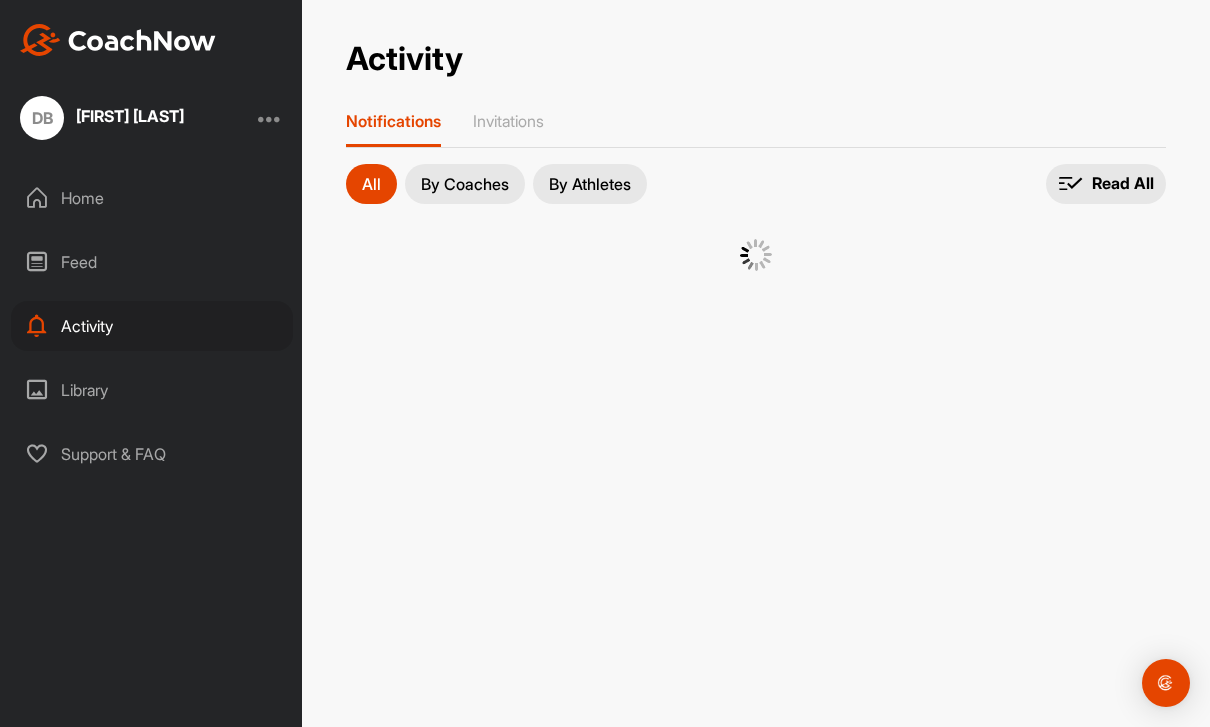 scroll, scrollTop: 64, scrollLeft: 0, axis: vertical 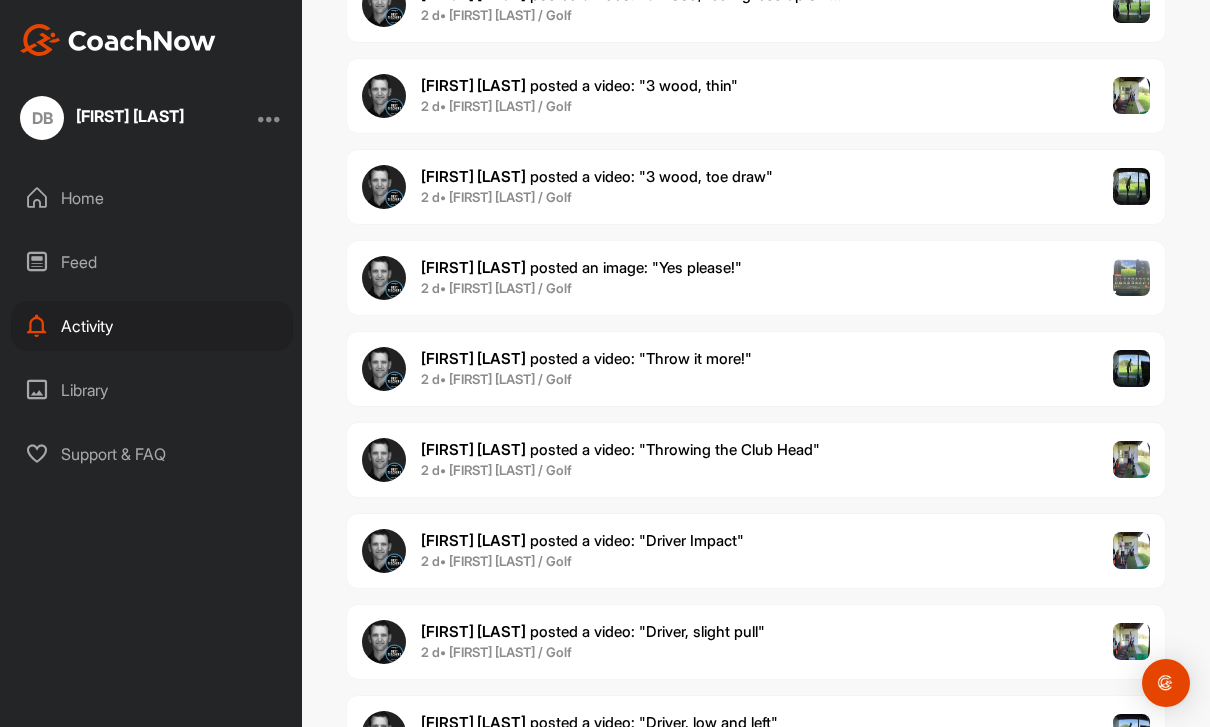 click on "Mark R.   posted a video : " Throw it more! " 2 d  • Dan B. / Golf" at bounding box center (756, 369) 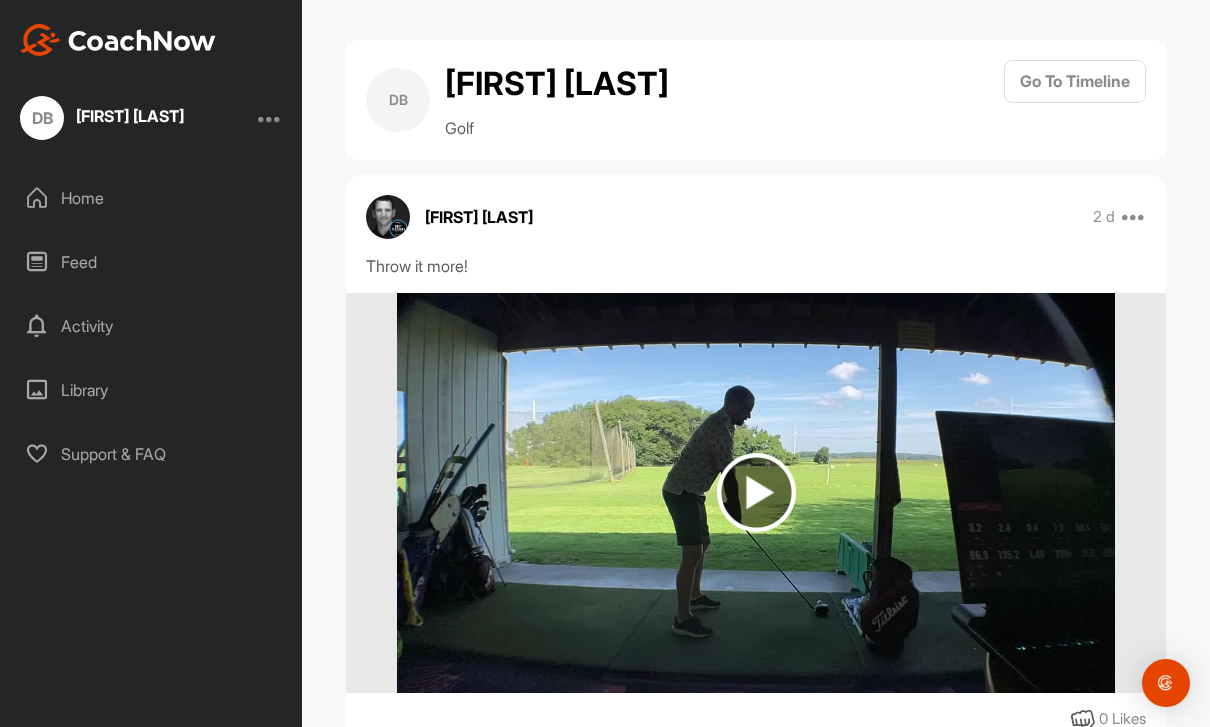 click at bounding box center [756, 492] 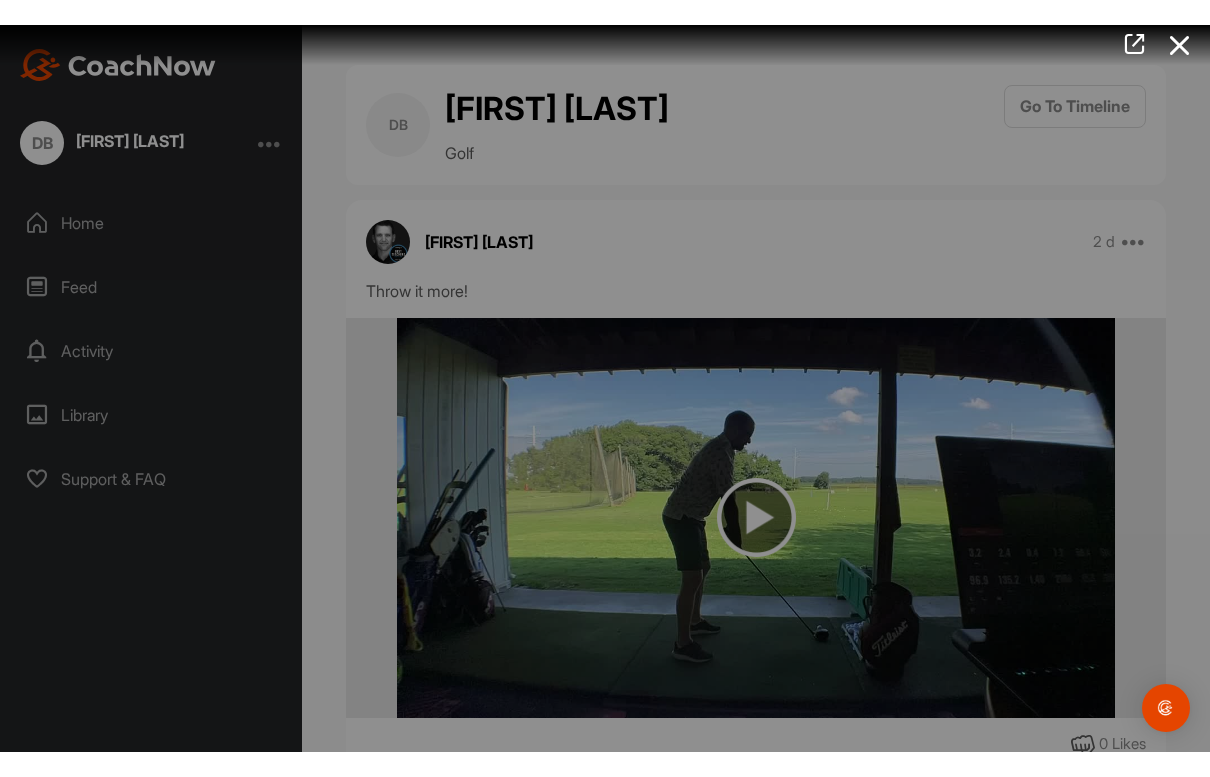 scroll, scrollTop: 0, scrollLeft: 0, axis: both 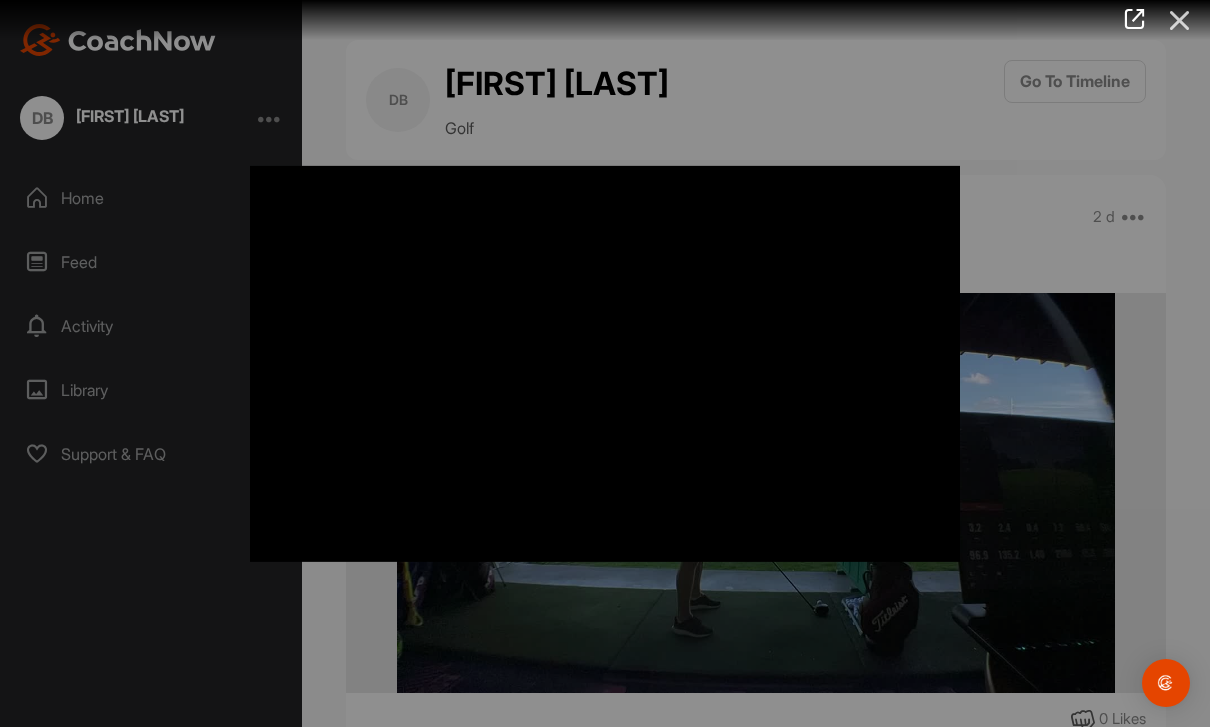 click at bounding box center (1180, 20) 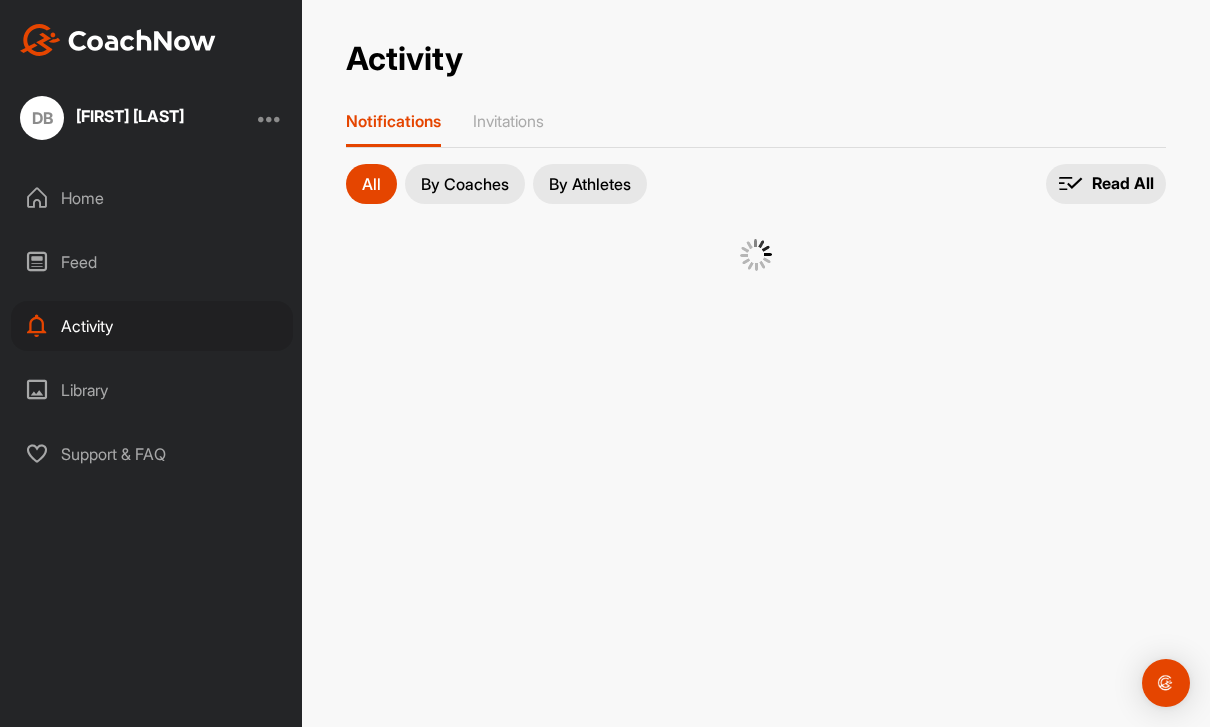 scroll, scrollTop: 64, scrollLeft: 0, axis: vertical 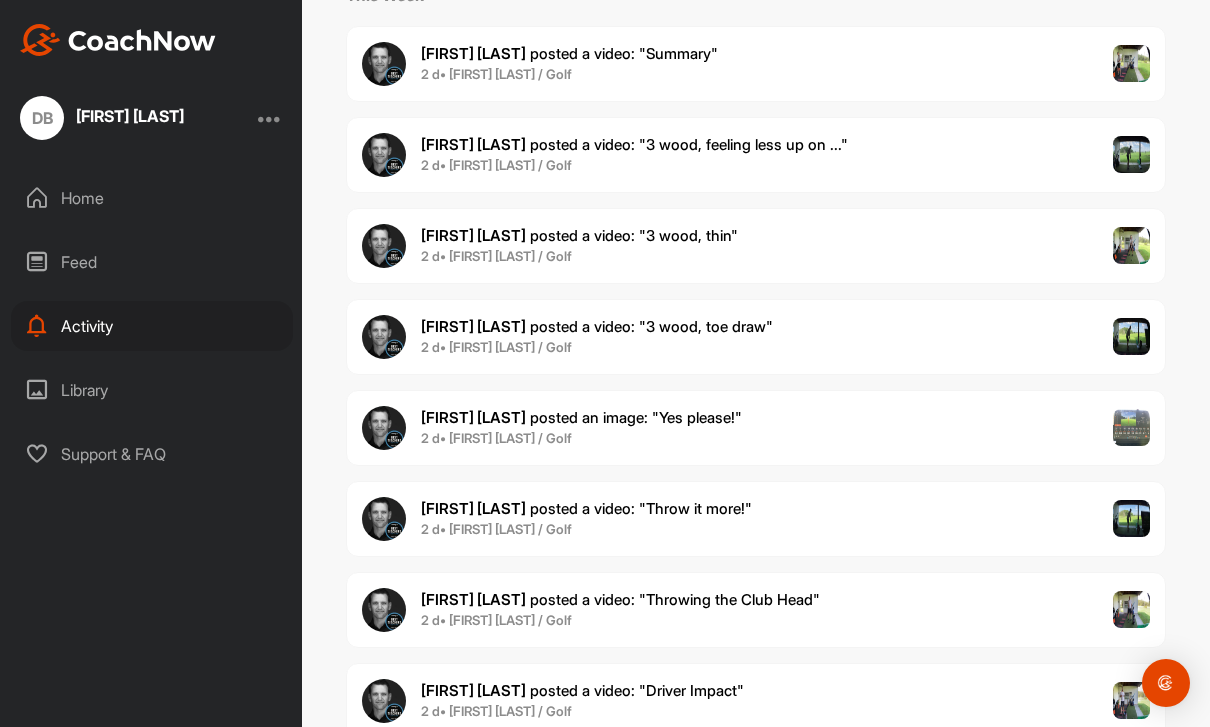 click on "Mark R.   posted an image : " Yes please! " 2 d  • Dan B. / Golf" at bounding box center [756, 428] 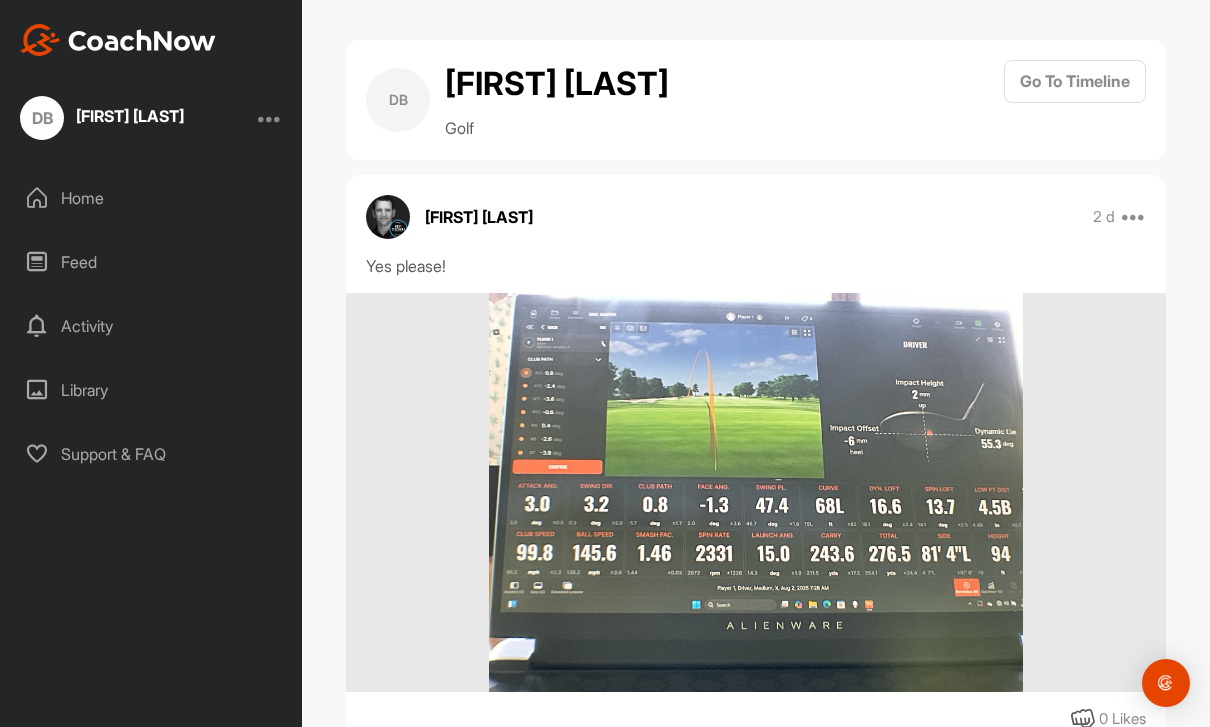 scroll, scrollTop: 1, scrollLeft: 0, axis: vertical 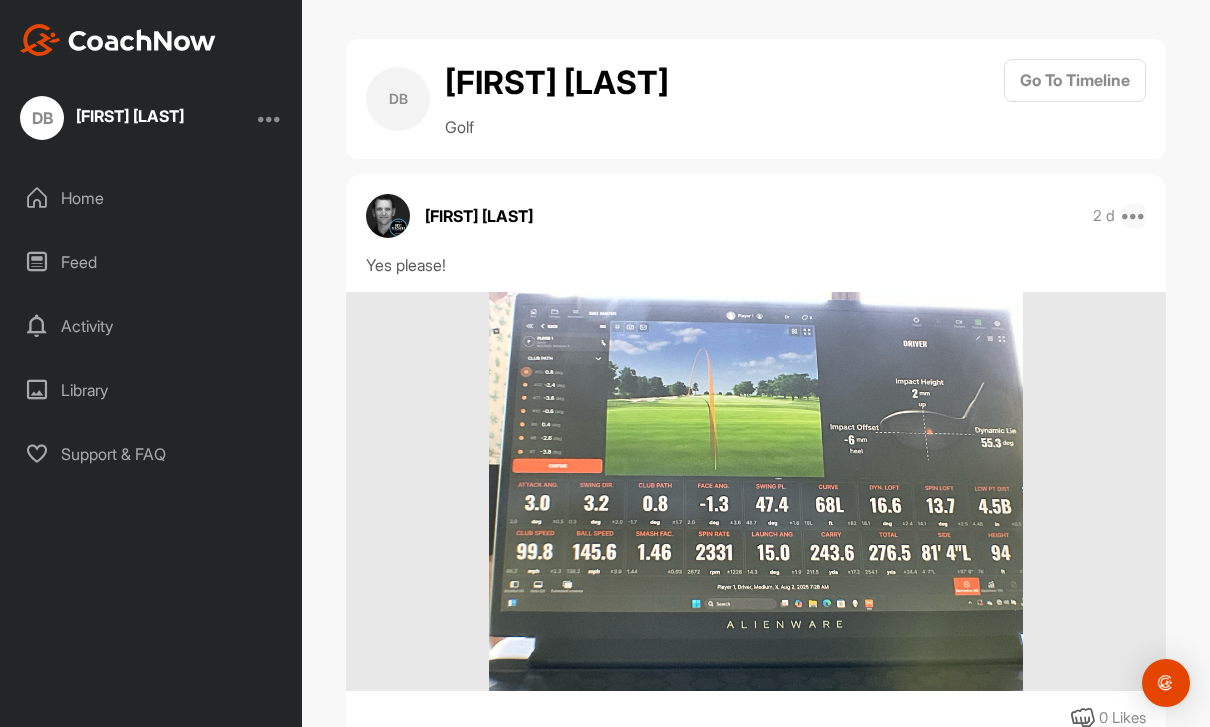 click at bounding box center (1134, 216) 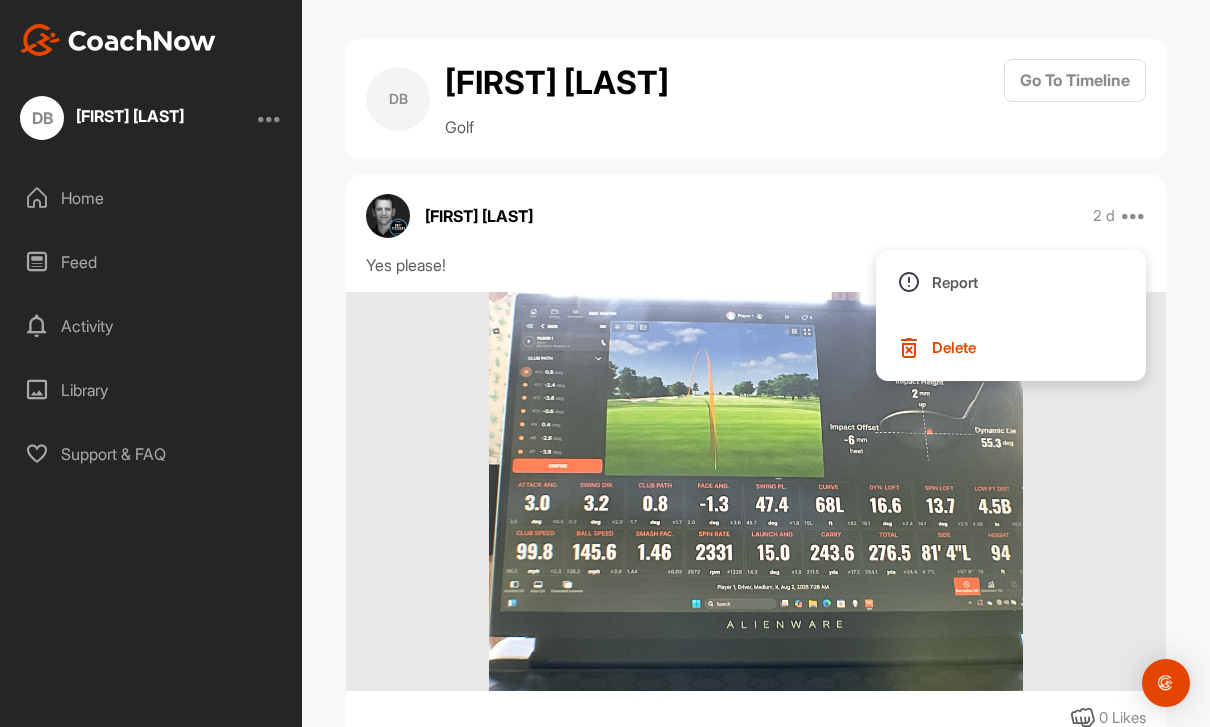 click at bounding box center (756, 492) 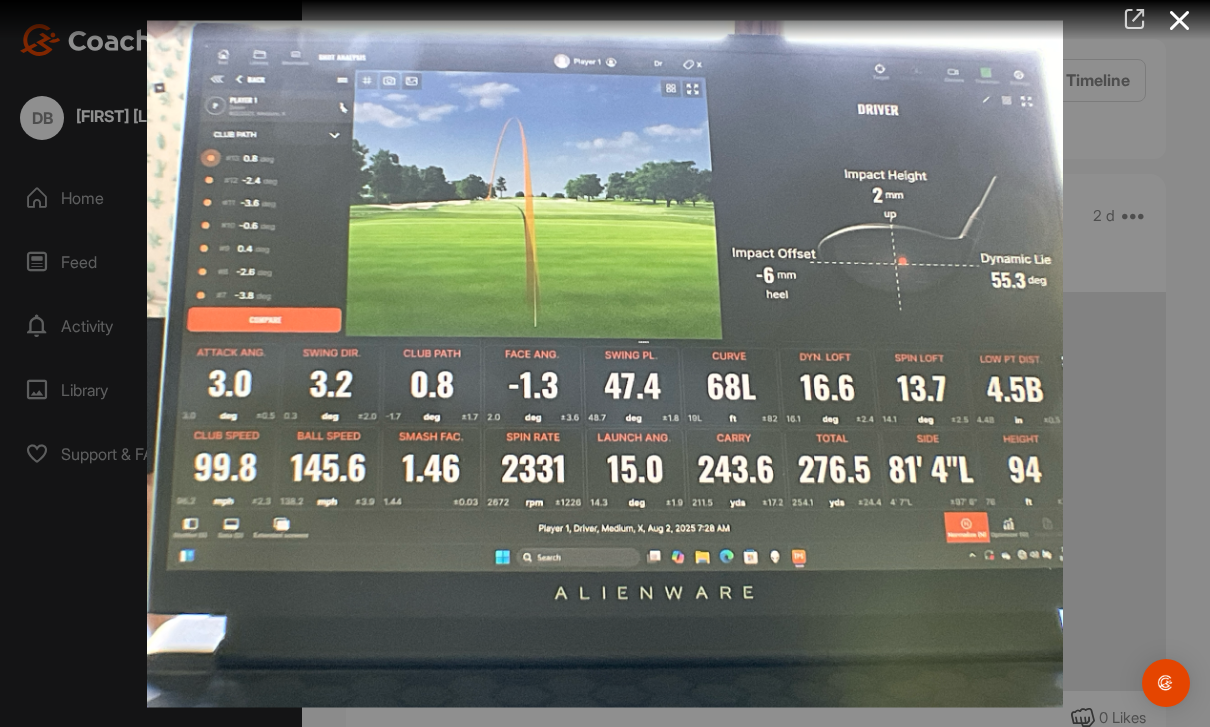 click at bounding box center (1134, 19) 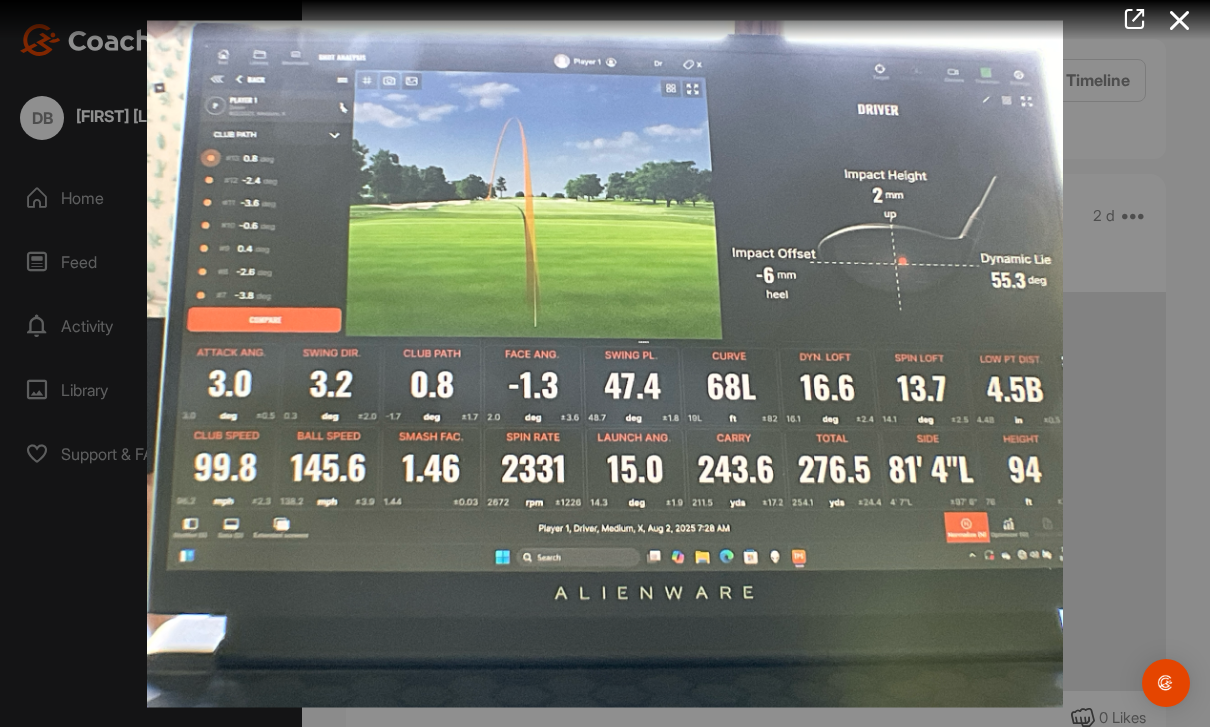 click at bounding box center (597, 20) 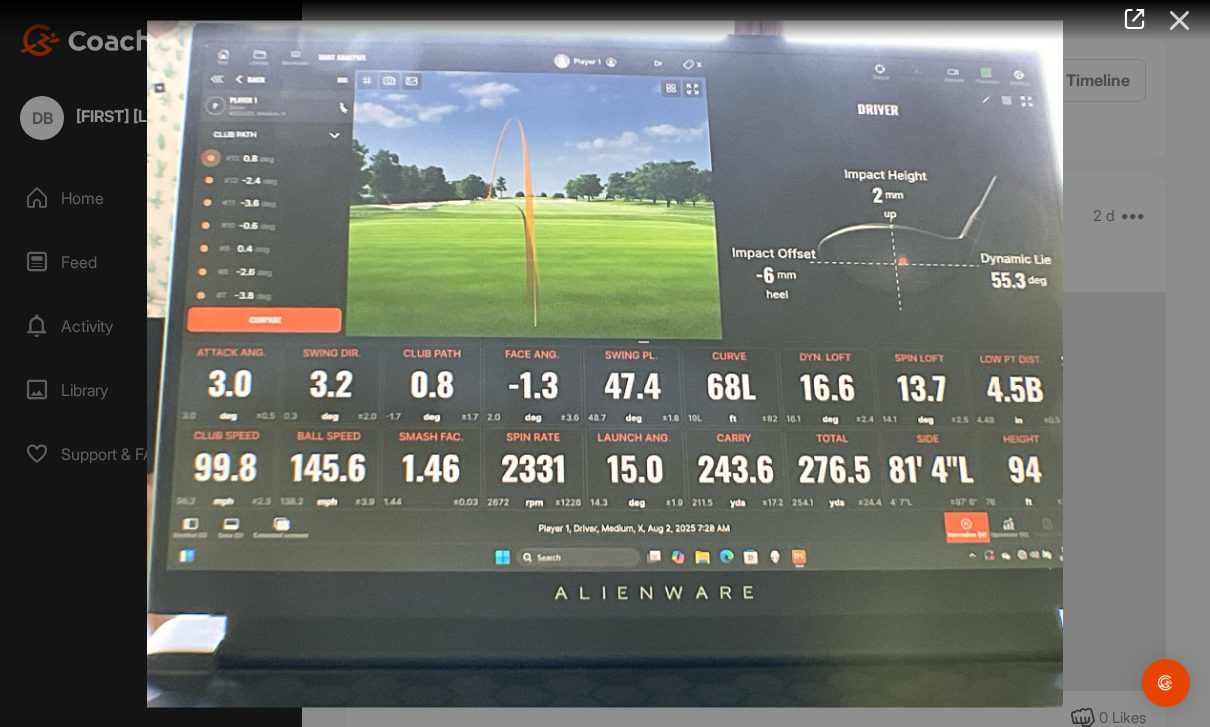 click at bounding box center [1180, 20] 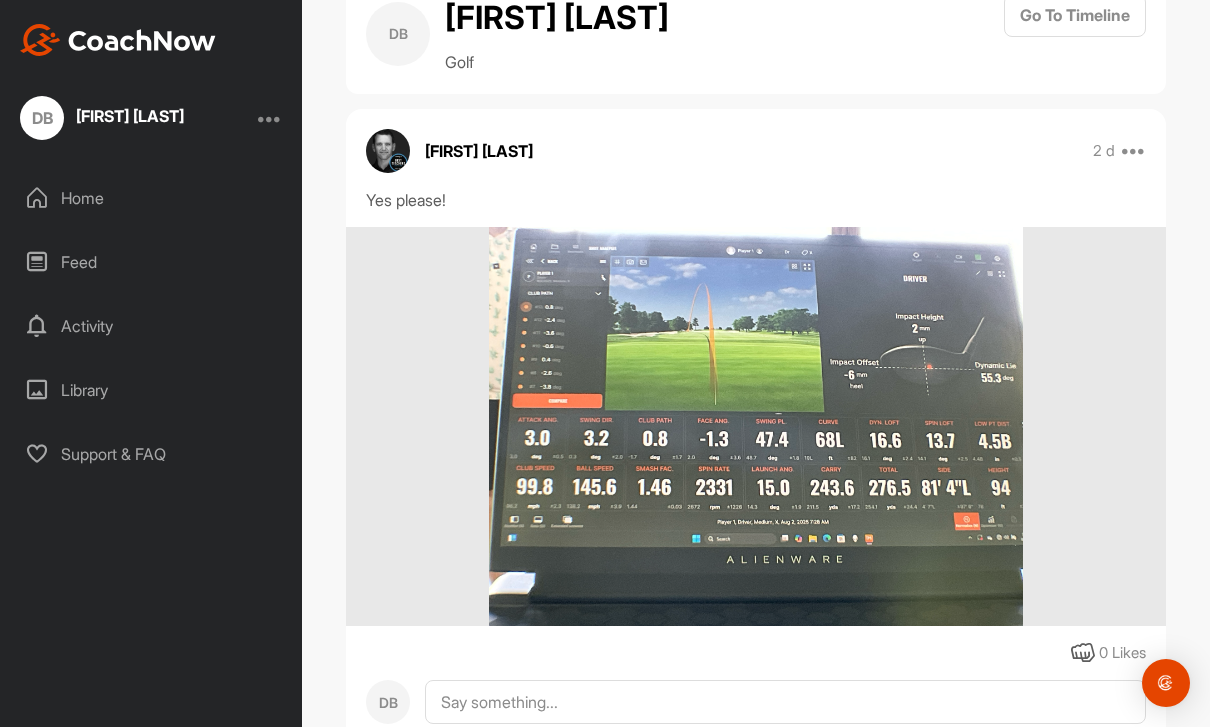 scroll, scrollTop: 65, scrollLeft: 0, axis: vertical 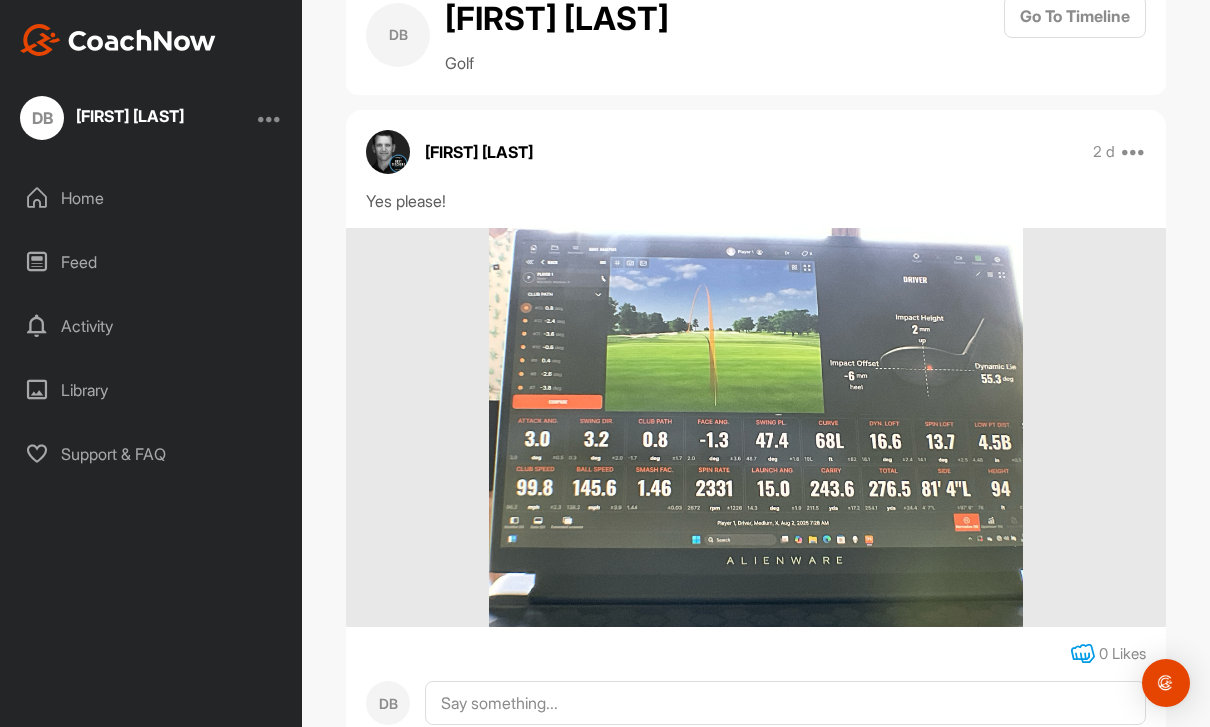 click at bounding box center [1083, 654] 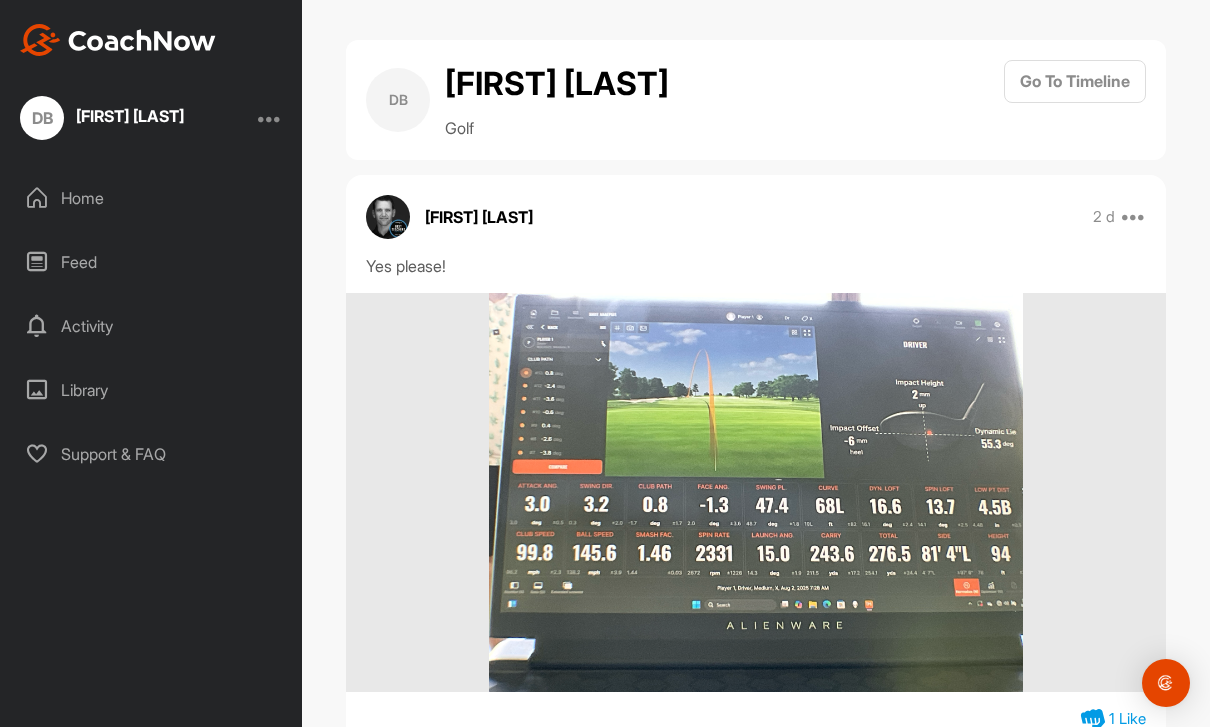 scroll, scrollTop: 0, scrollLeft: 0, axis: both 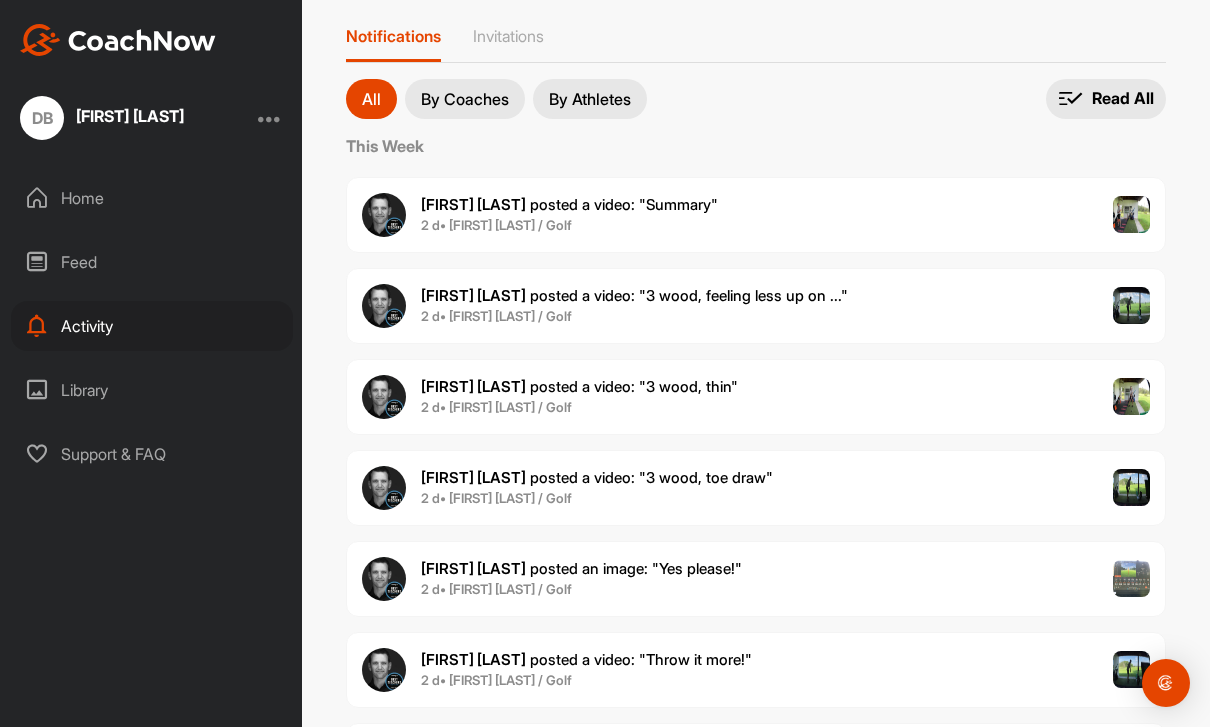 click on "Mark R.   posted a video : " 3 wood, toe draw " 2 d  • Dan B. / Golf" at bounding box center [756, 488] 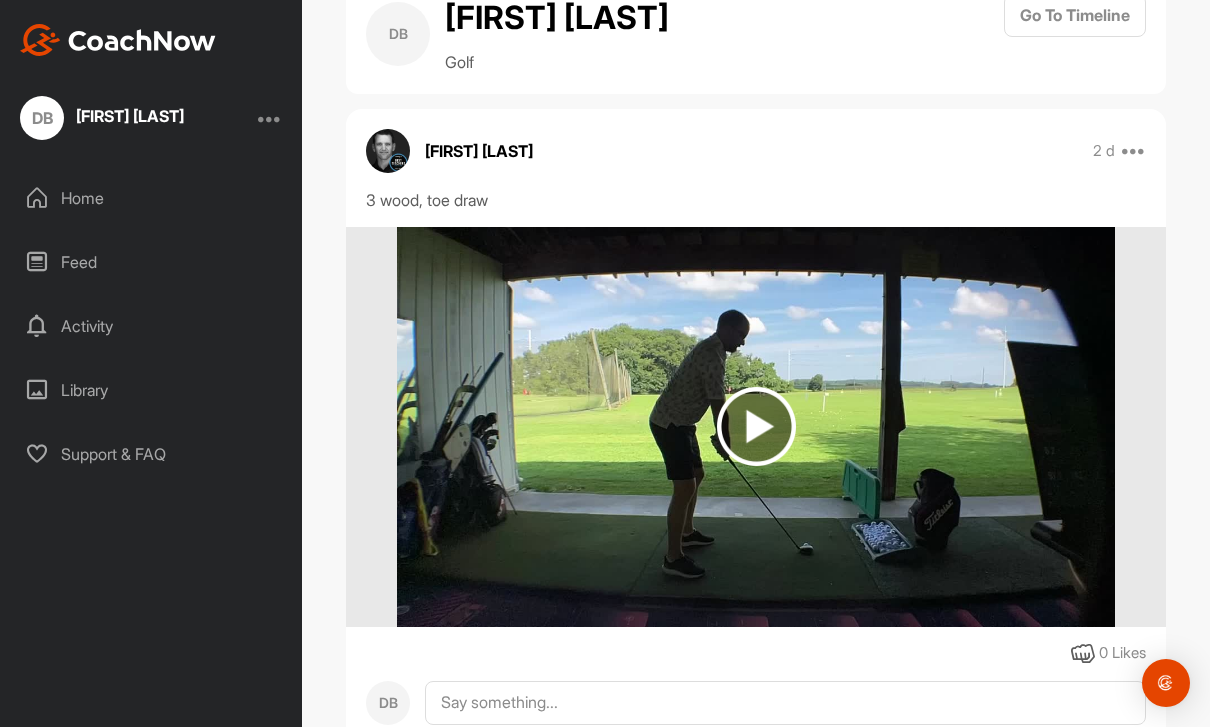 scroll, scrollTop: 56, scrollLeft: 0, axis: vertical 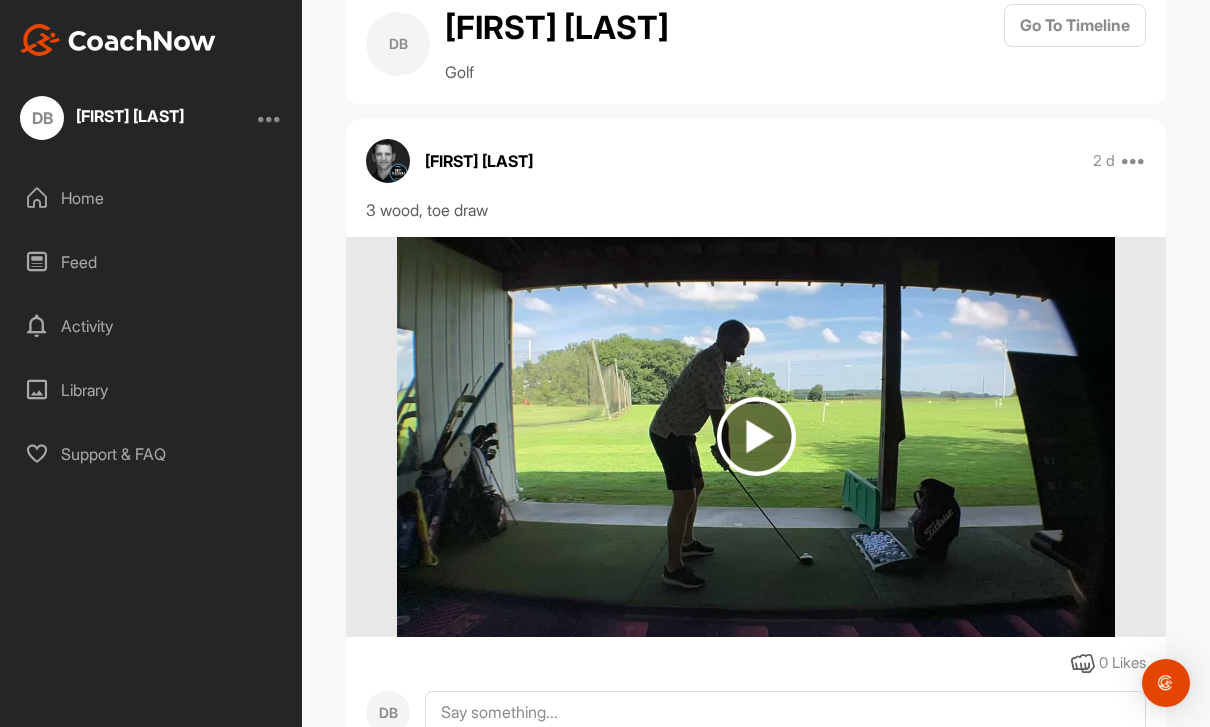click at bounding box center (756, 436) 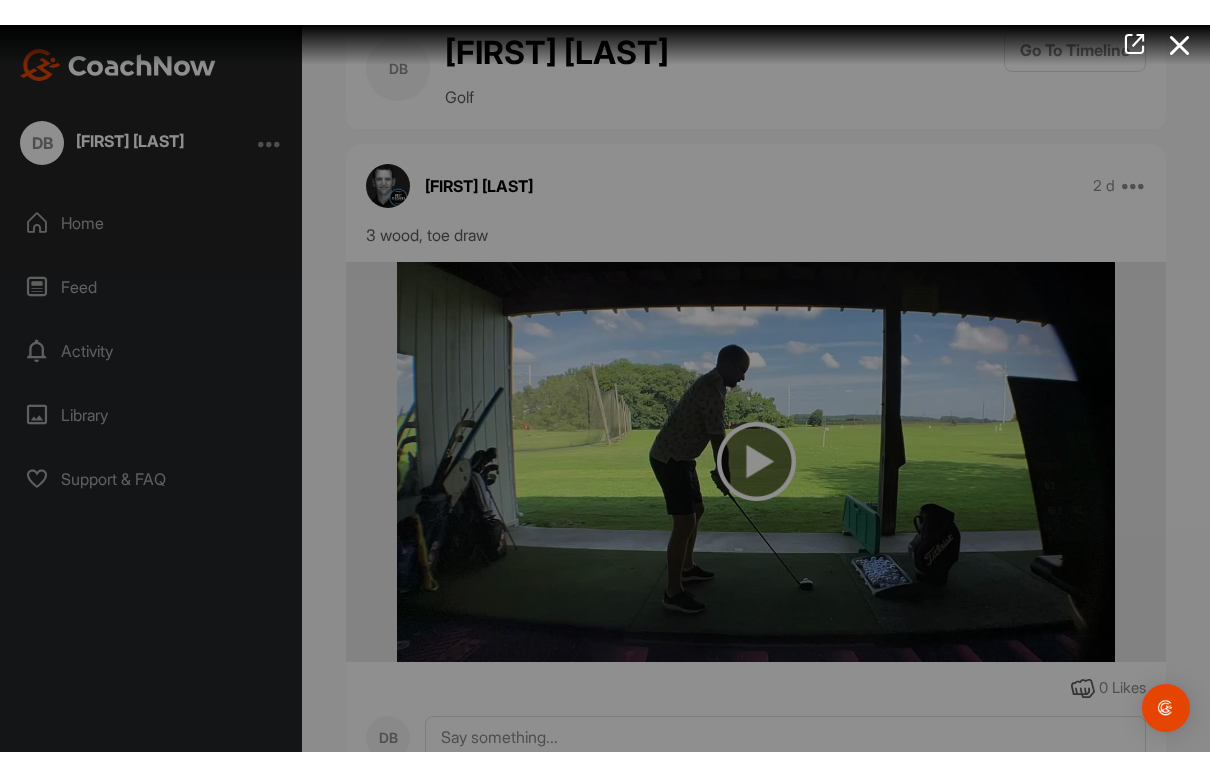 scroll, scrollTop: 0, scrollLeft: 0, axis: both 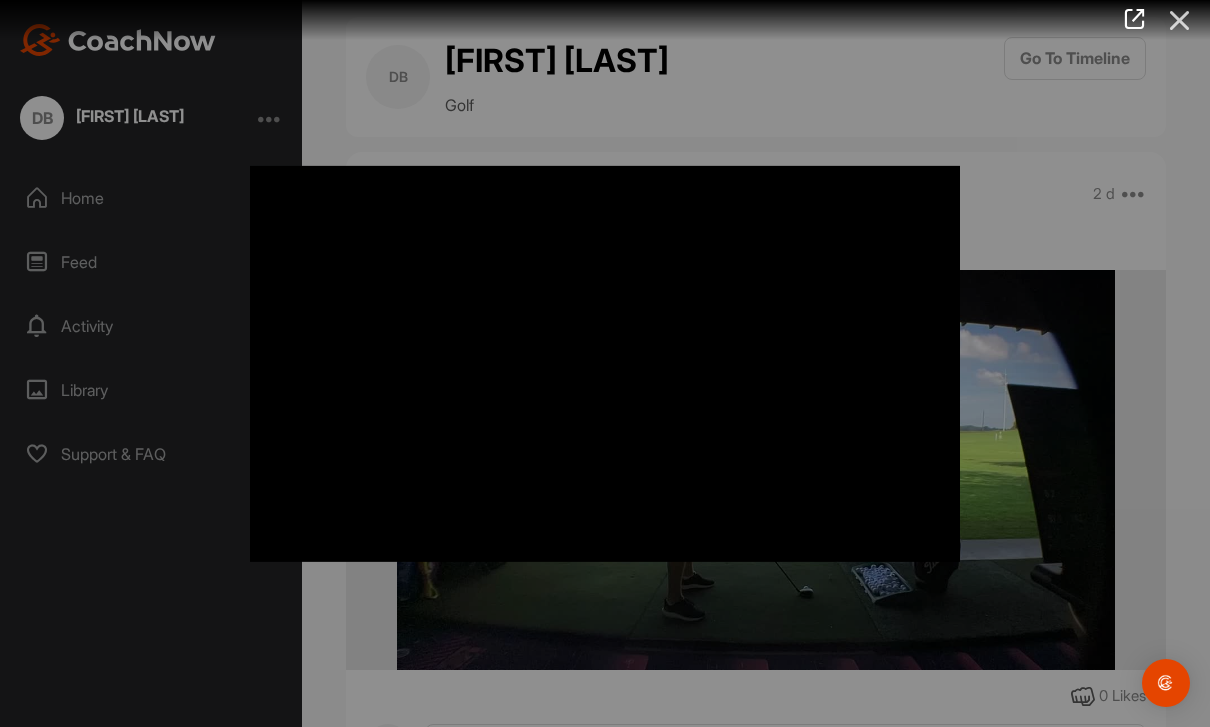 click at bounding box center [1180, 20] 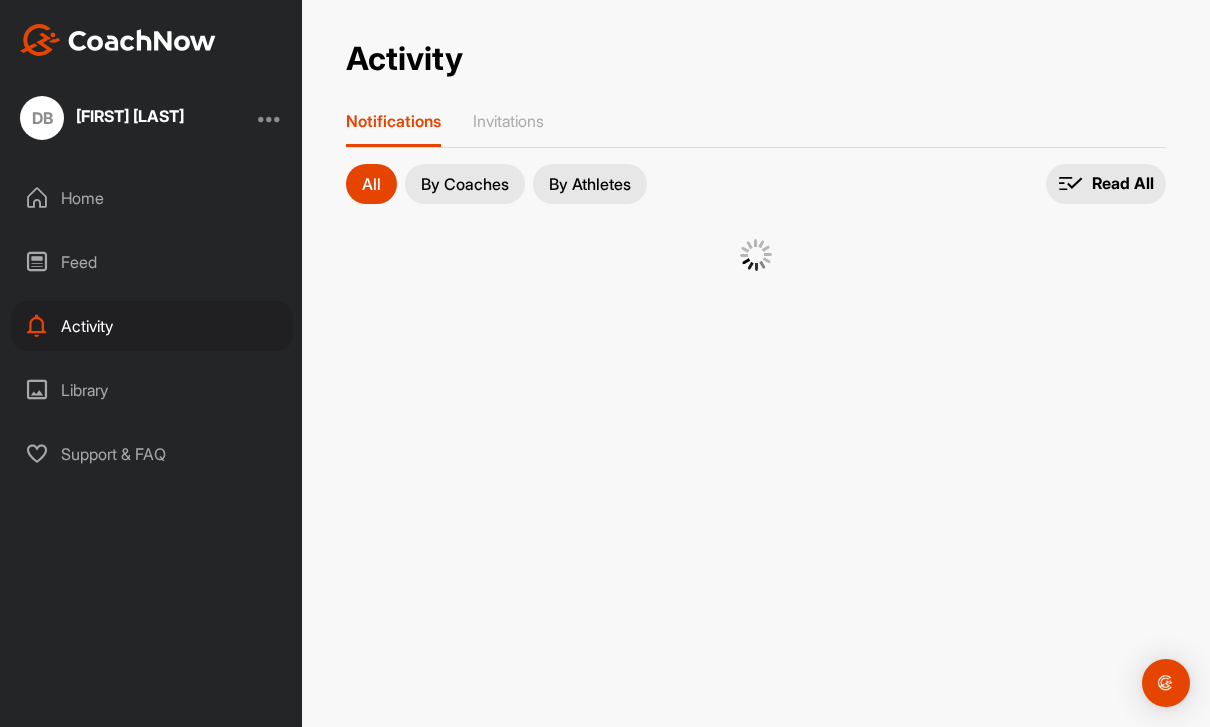 scroll, scrollTop: 64, scrollLeft: 0, axis: vertical 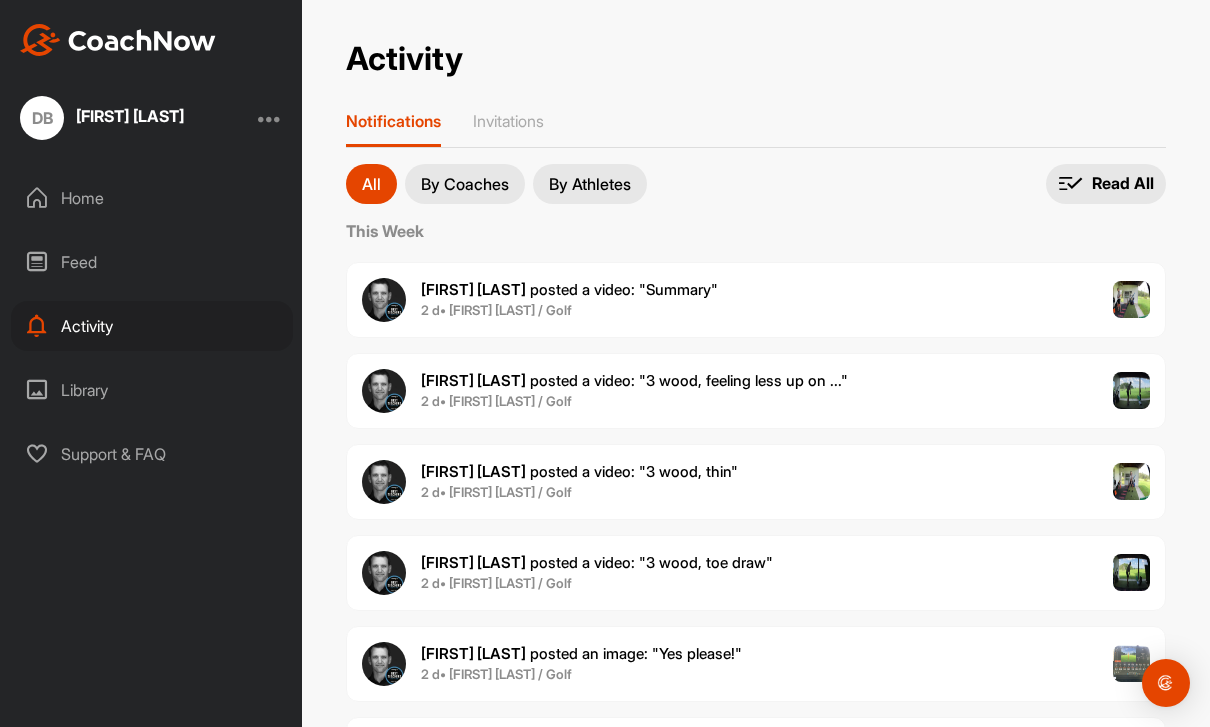 click on "Mark R.   posted a video : " 3 wood, thin " 2 d  • Dan B. / Golf" at bounding box center (756, 482) 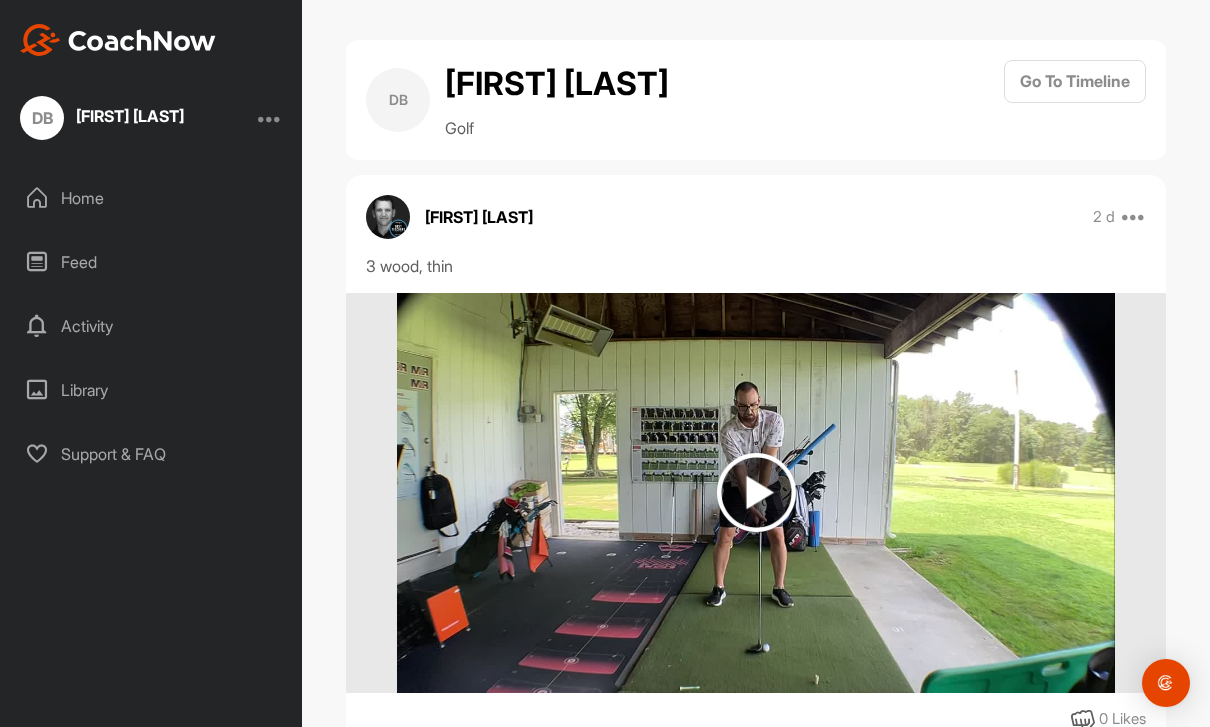 click at bounding box center (756, 492) 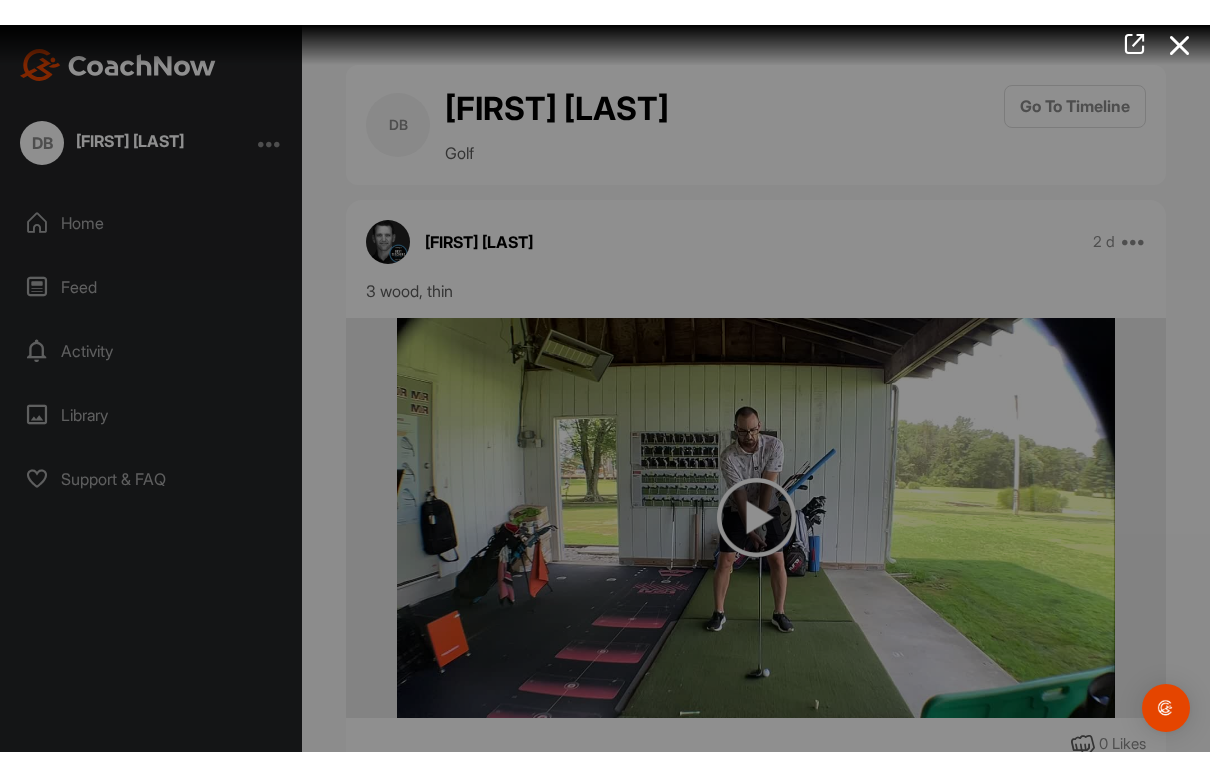 scroll, scrollTop: 0, scrollLeft: 0, axis: both 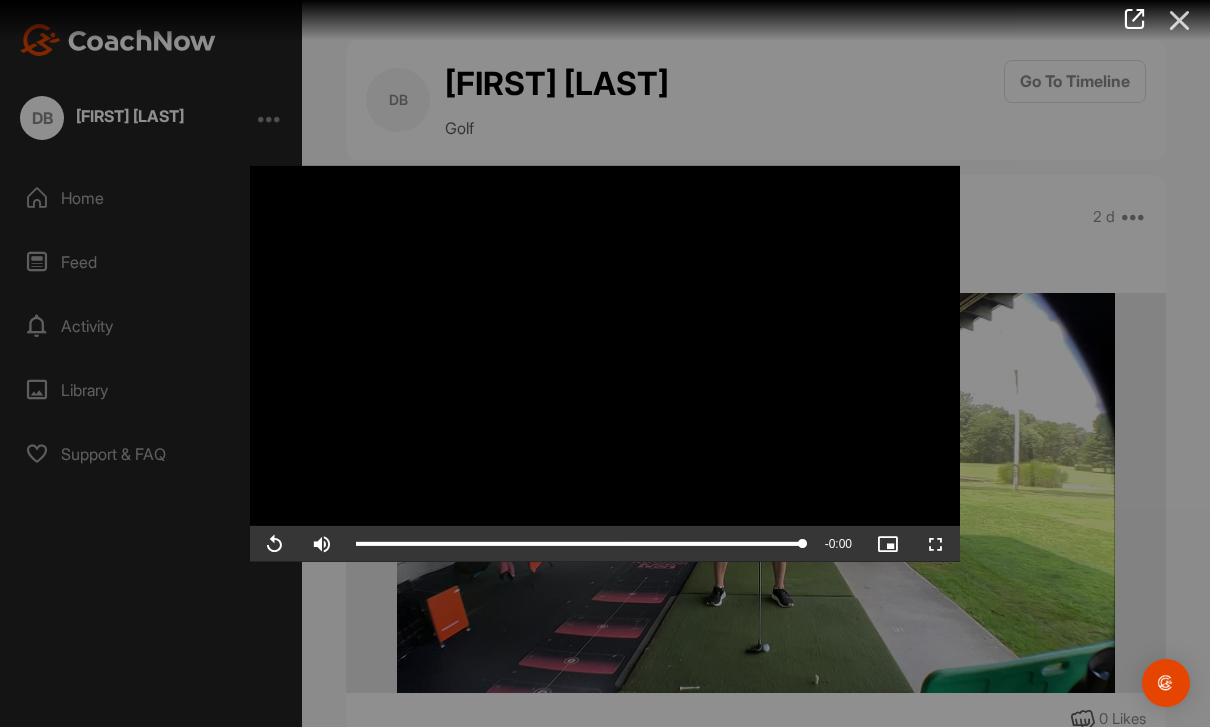 click at bounding box center [1180, 20] 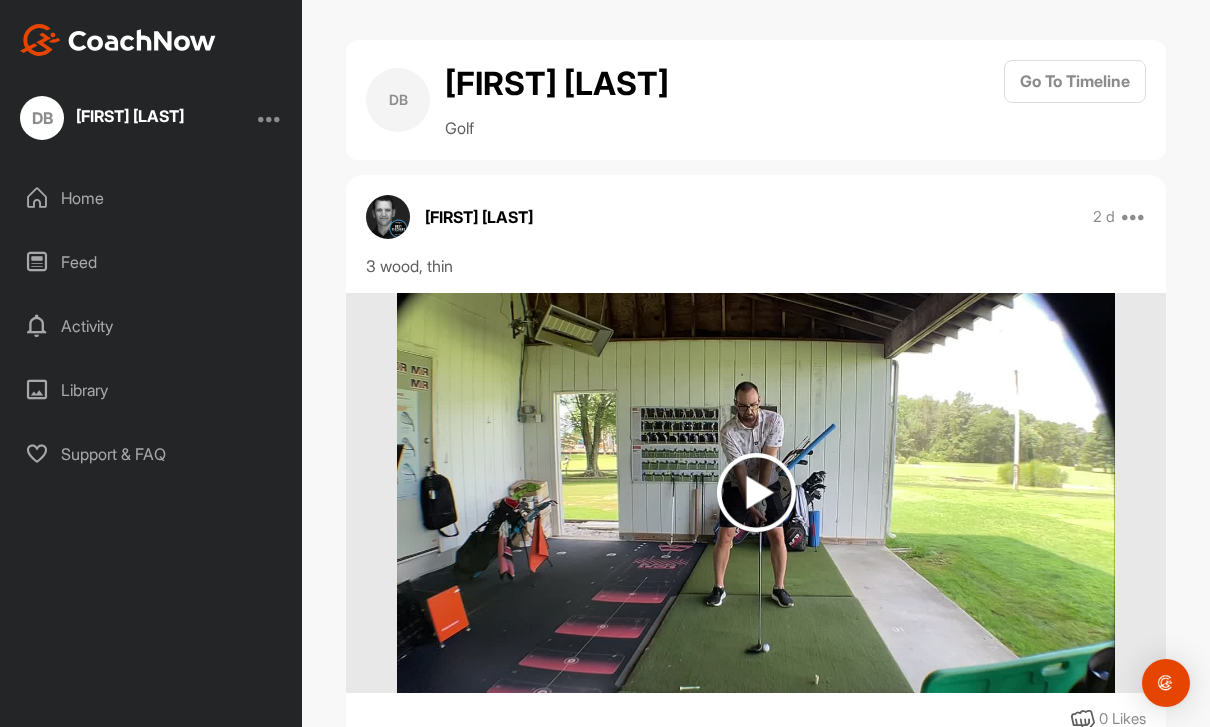 scroll, scrollTop: 64, scrollLeft: 0, axis: vertical 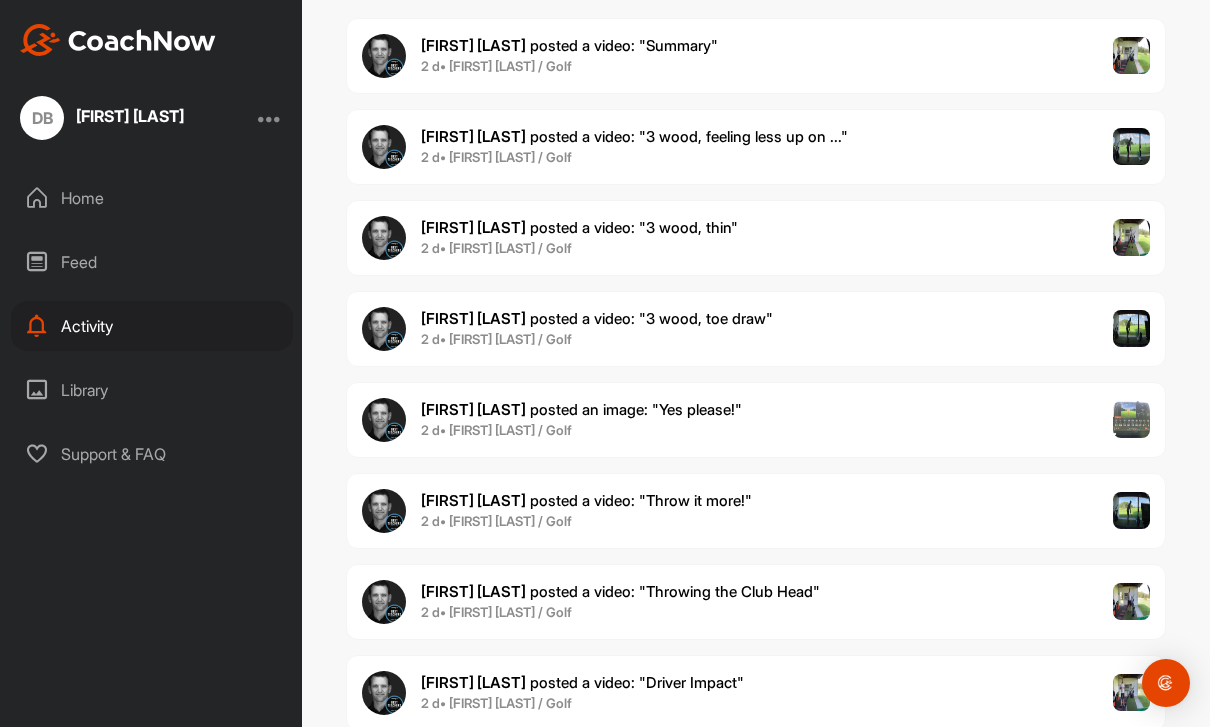 click on "Mark R.   posted a video : " Throw it more! " 2 d  • Dan B. / Golf" at bounding box center [756, 511] 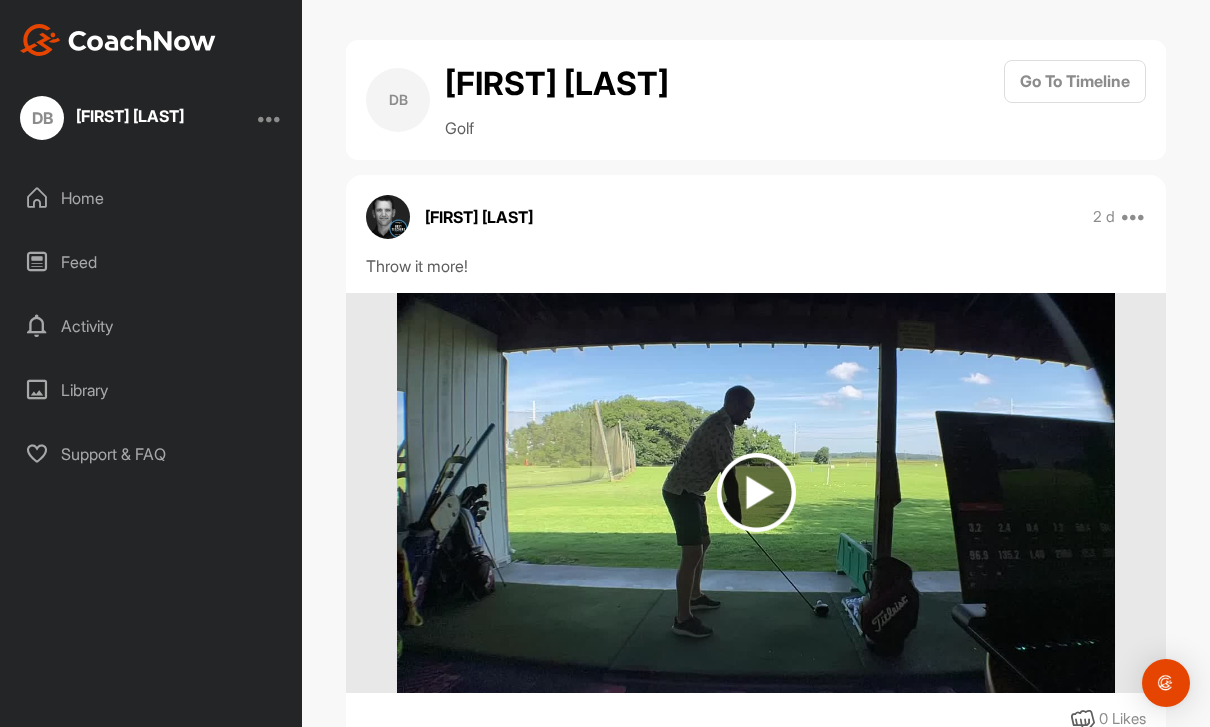 click at bounding box center (756, 492) 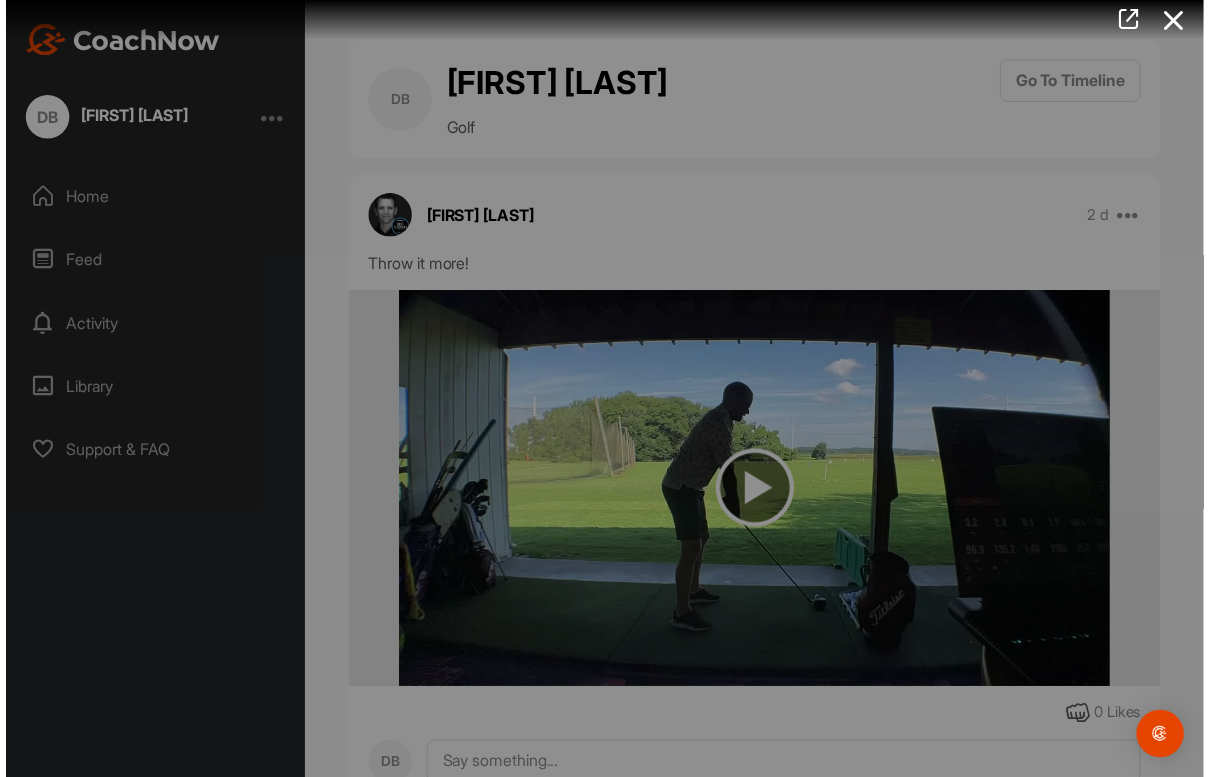 scroll, scrollTop: 0, scrollLeft: 0, axis: both 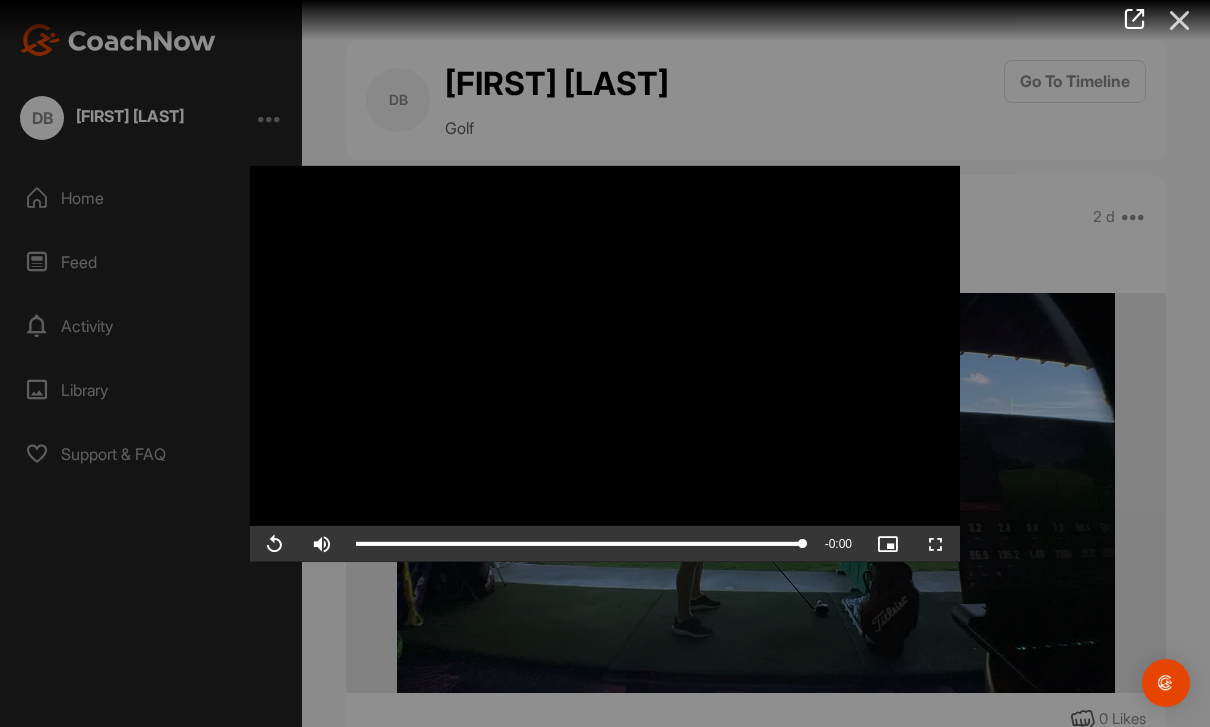 click at bounding box center [1180, 20] 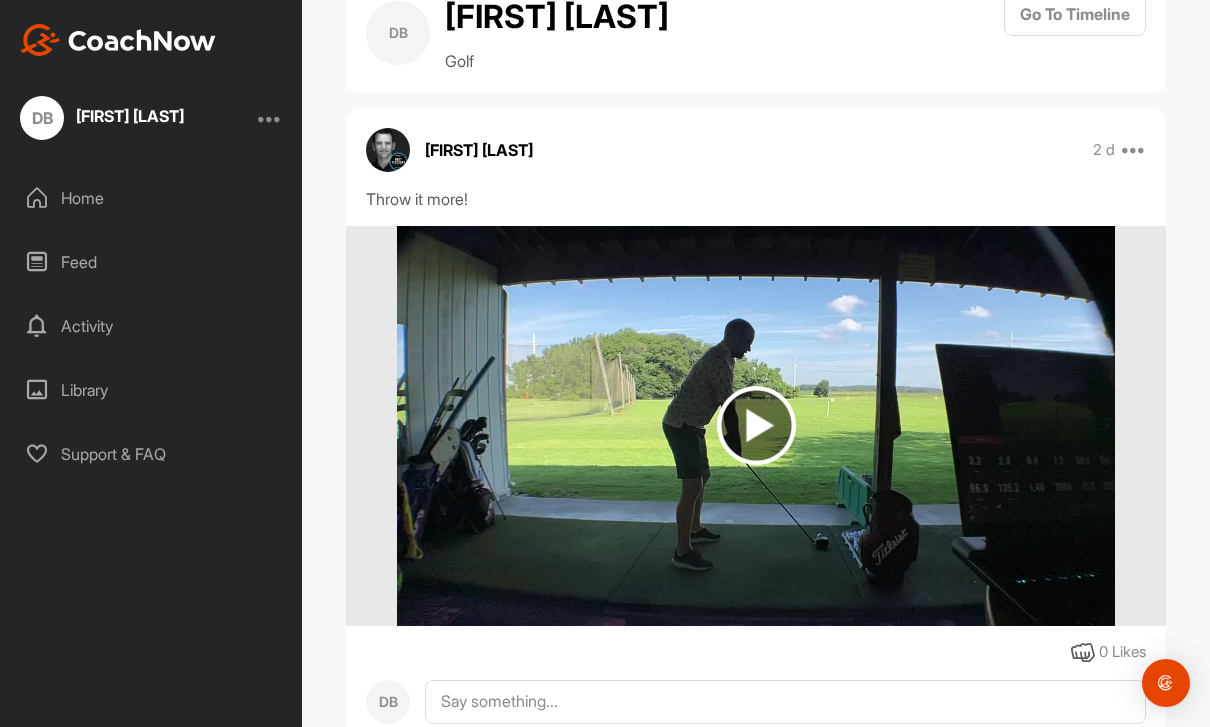 scroll, scrollTop: 66, scrollLeft: 0, axis: vertical 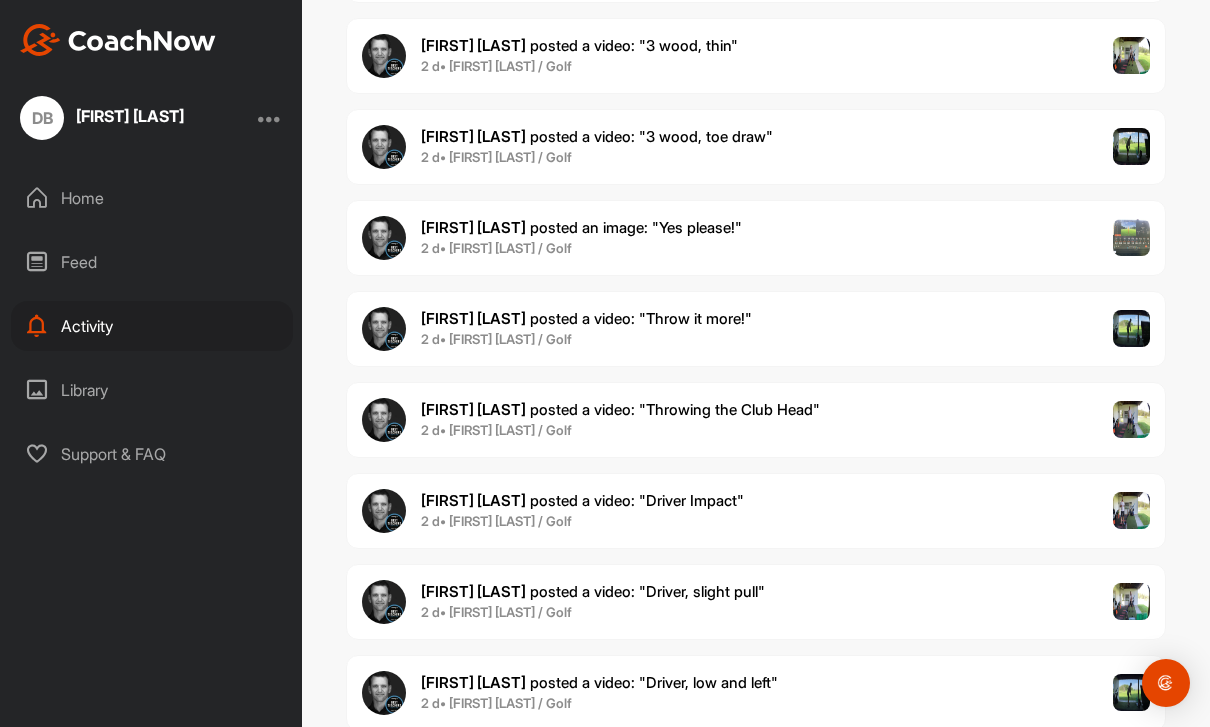 click on "Mark R.   posted a video : " Driver, low and left " 2 d  • Dan B. / Golf" at bounding box center (756, 693) 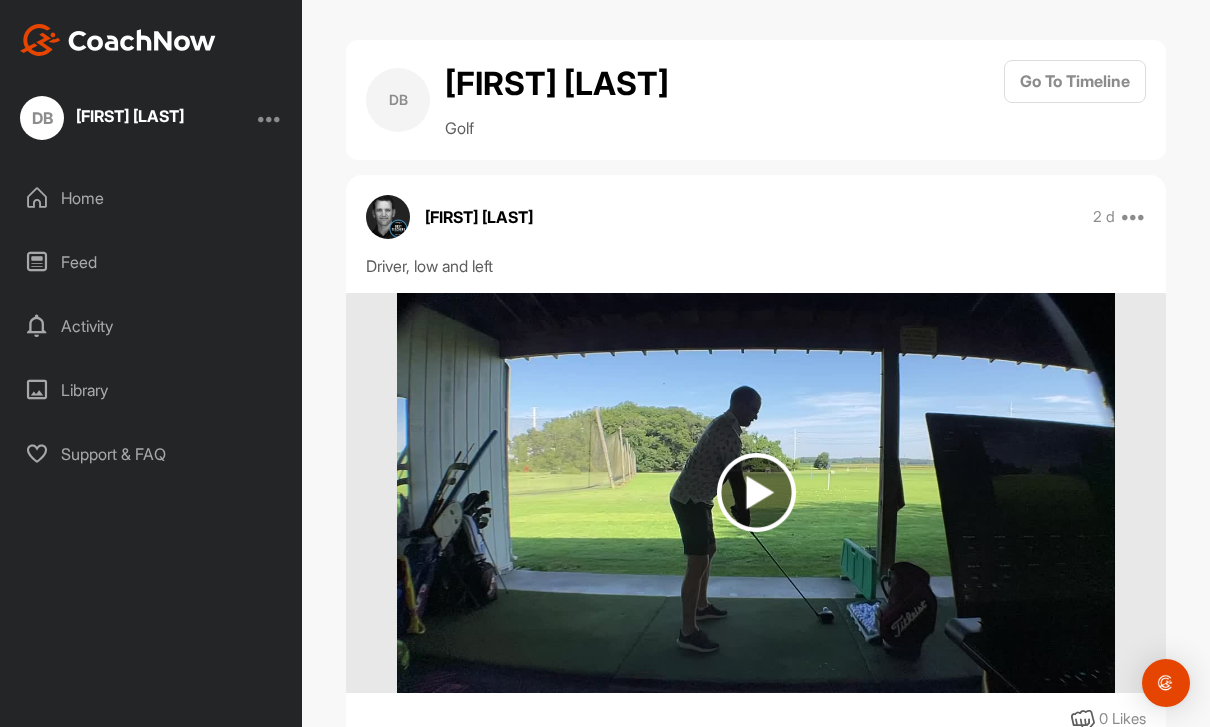 click at bounding box center (756, 492) 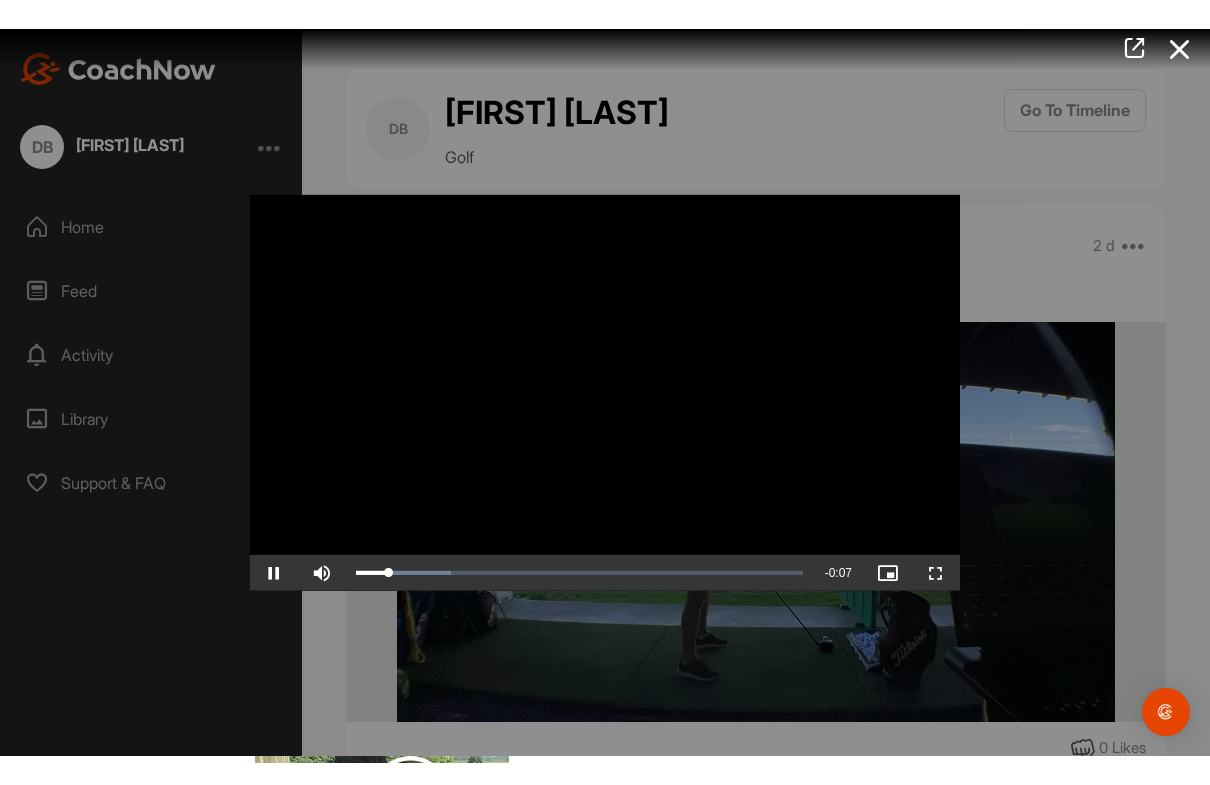 scroll, scrollTop: 6, scrollLeft: 0, axis: vertical 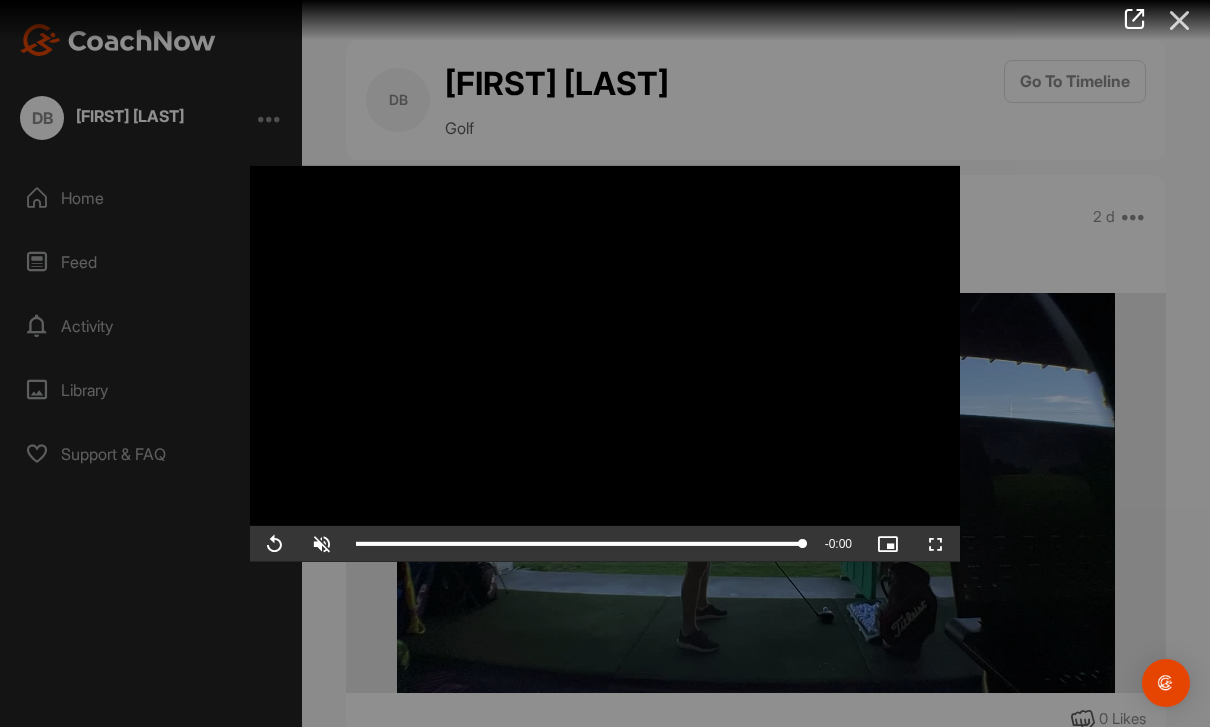 click at bounding box center [1180, 20] 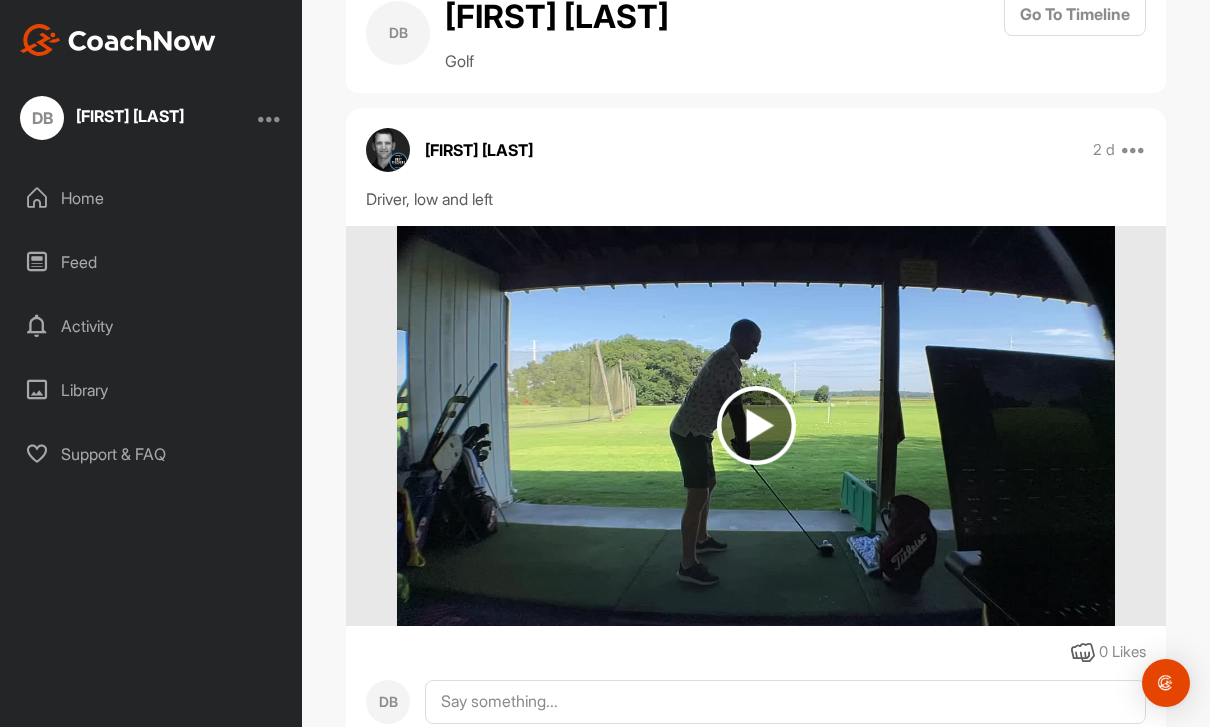 scroll, scrollTop: 66, scrollLeft: 0, axis: vertical 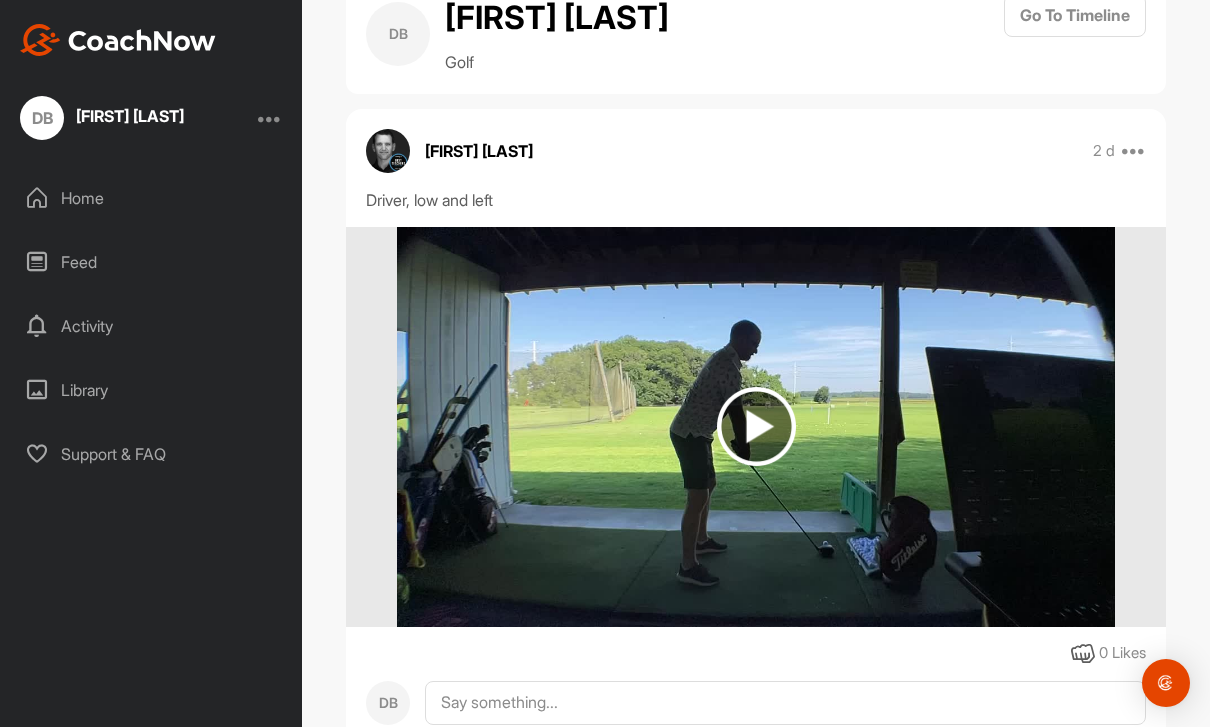 click at bounding box center [756, 426] 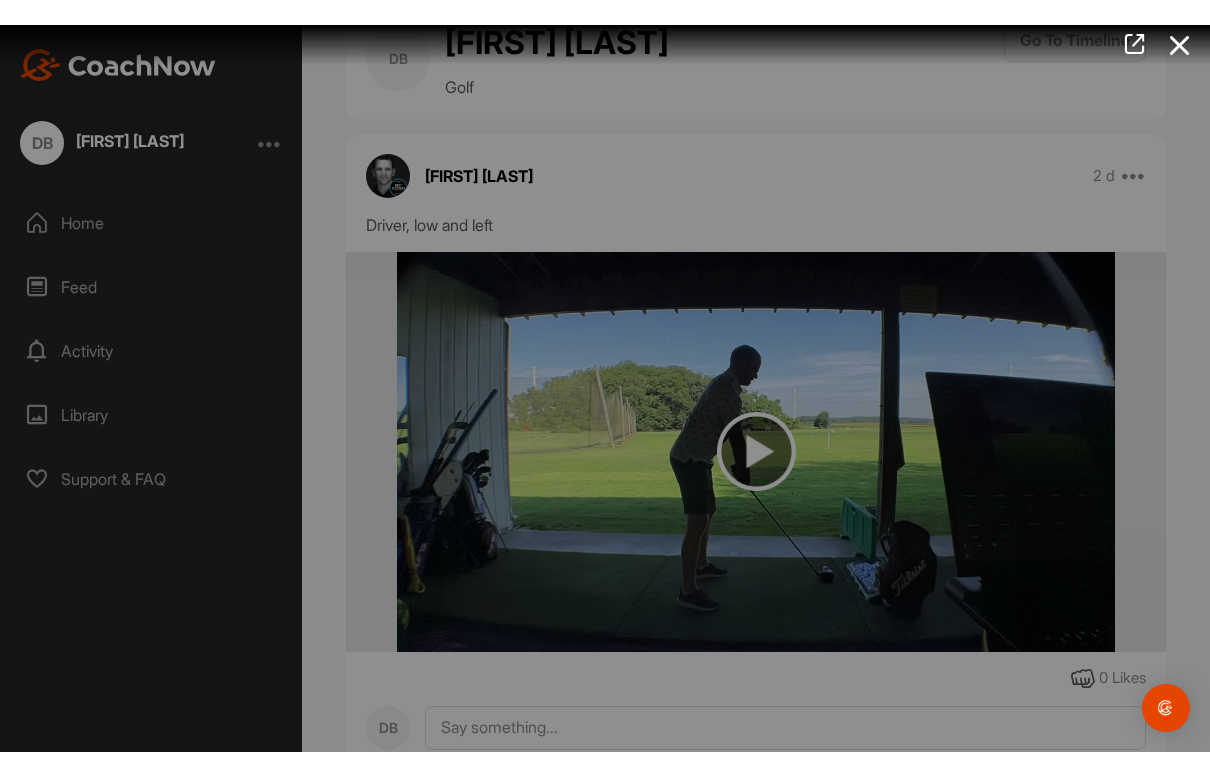scroll, scrollTop: 0, scrollLeft: 0, axis: both 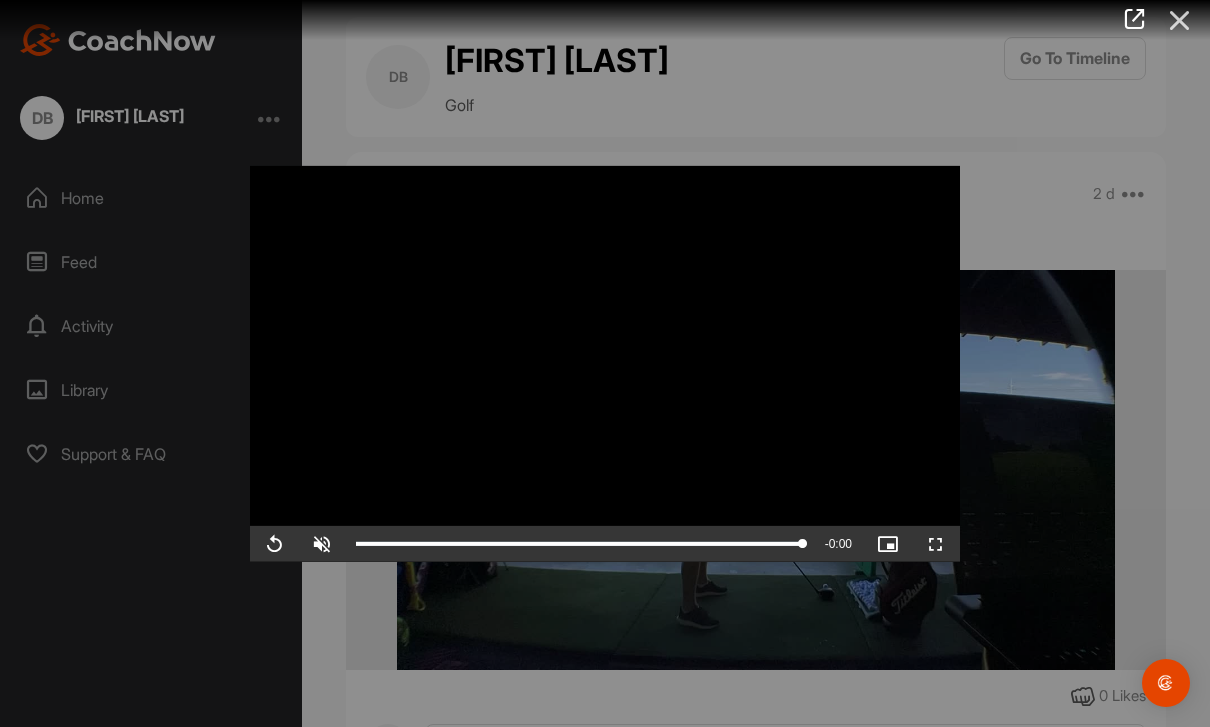 click at bounding box center (1180, 20) 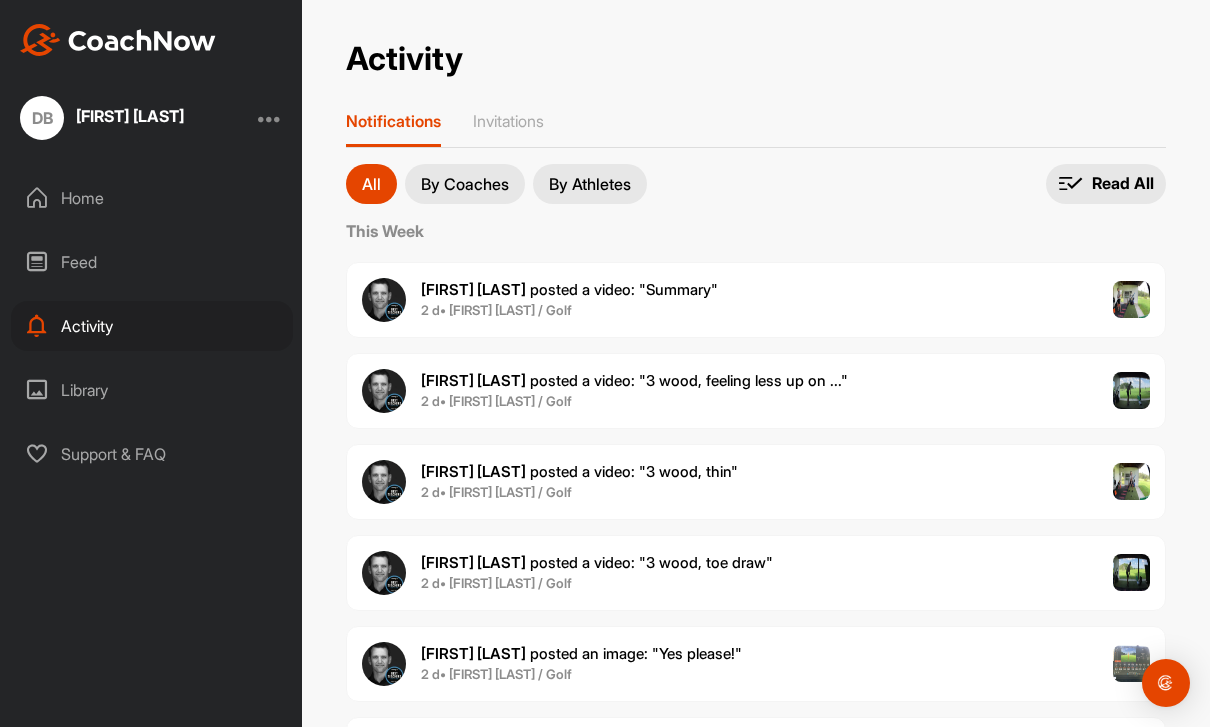 scroll, scrollTop: 64, scrollLeft: 0, axis: vertical 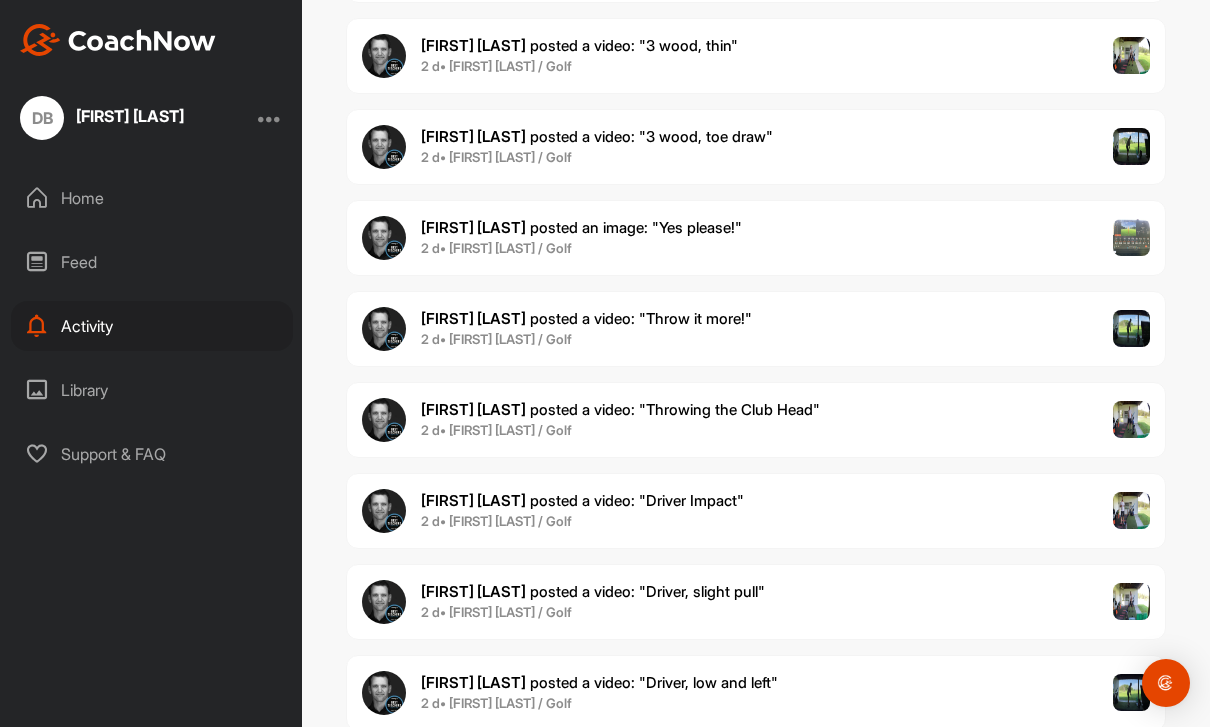 click on "Mark R.   posted a video : " Driver Impact " 2 d  • Dan B. / Golf" at bounding box center [756, 511] 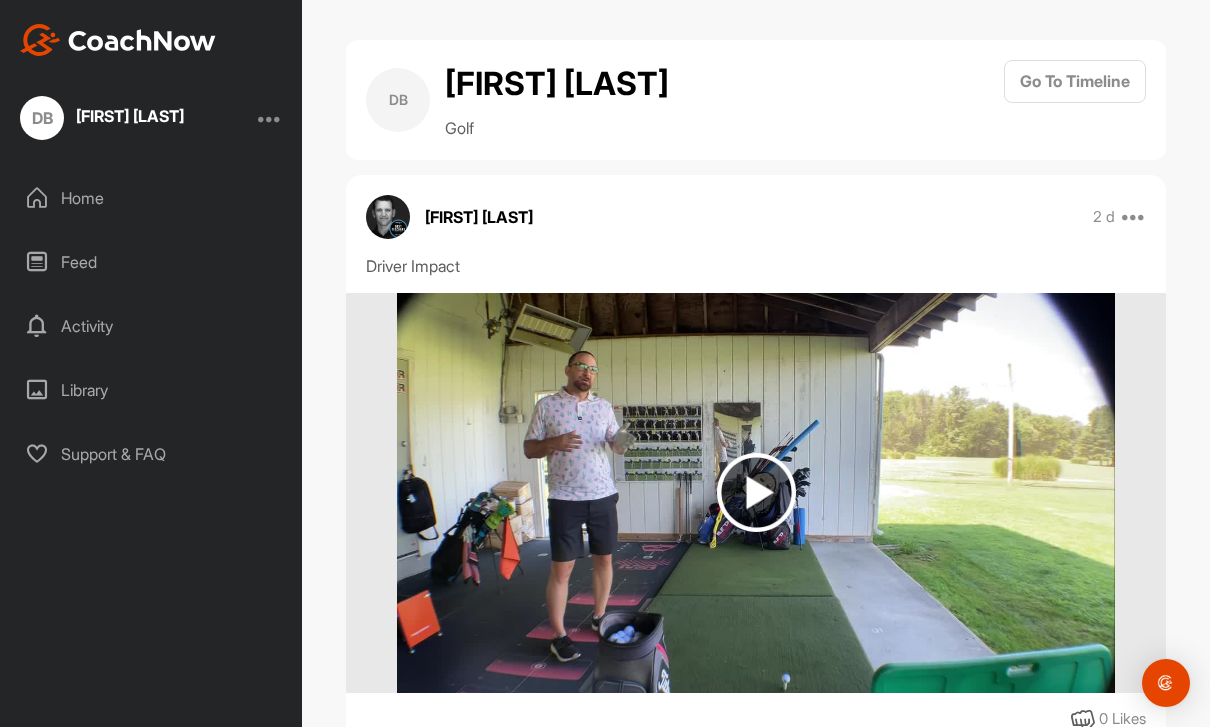 click at bounding box center (756, 492) 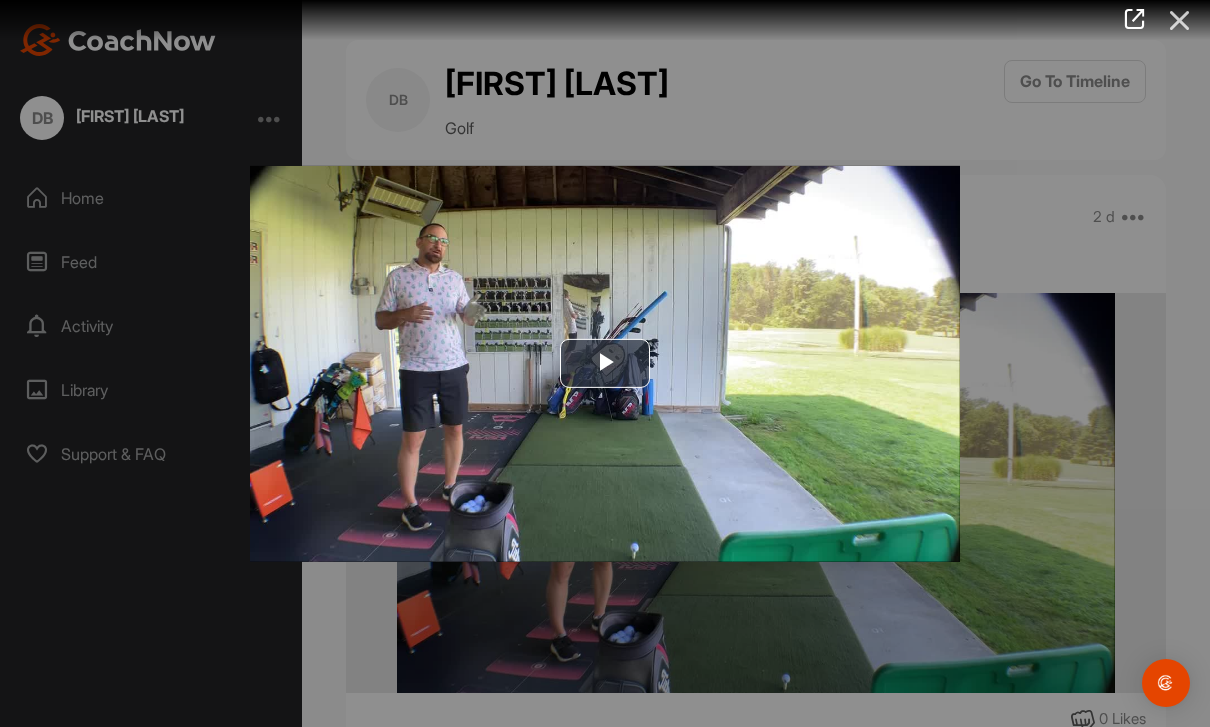 click at bounding box center [1180, 20] 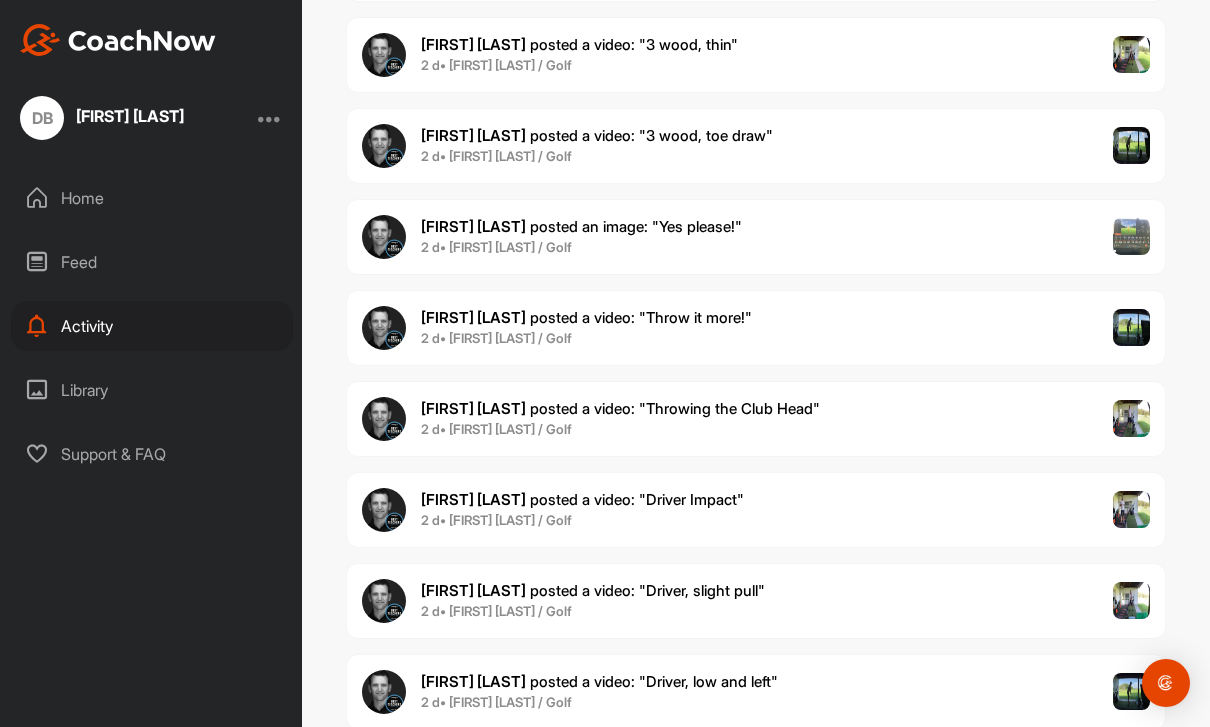 scroll, scrollTop: 426, scrollLeft: 0, axis: vertical 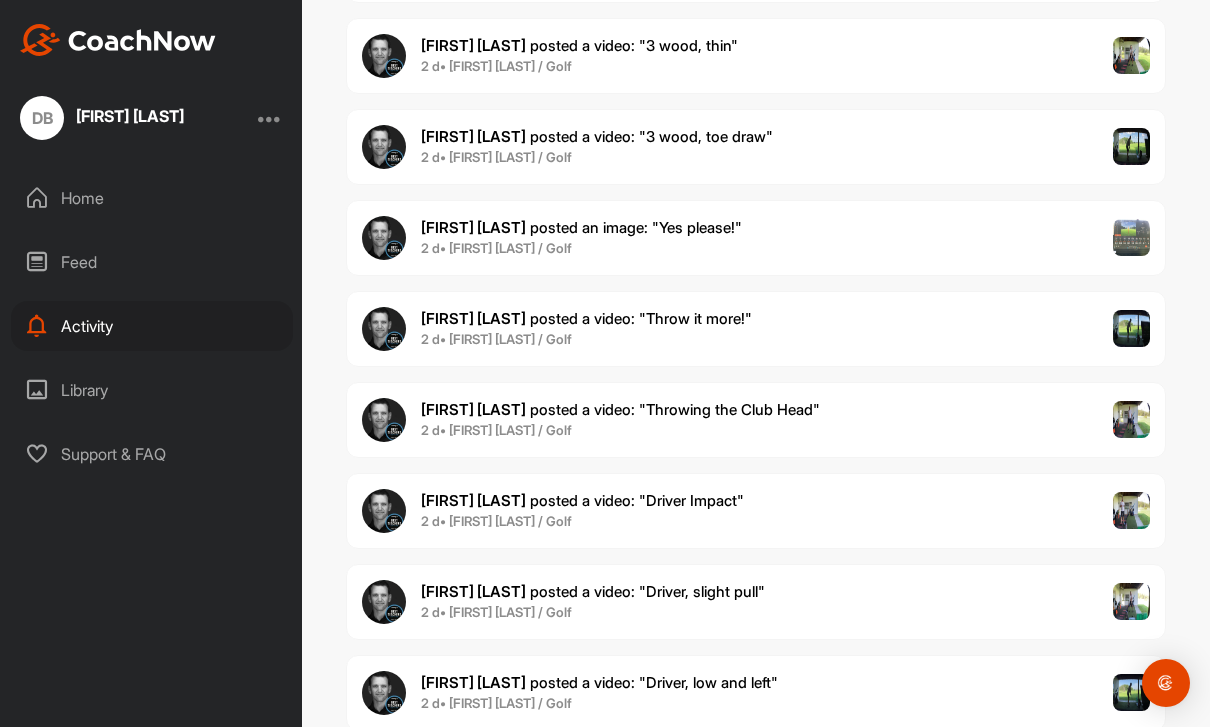 click on "Mark R.   posted a video : " Throwing the Club Head " 2 d  • Dan B. / Golf" at bounding box center (756, 420) 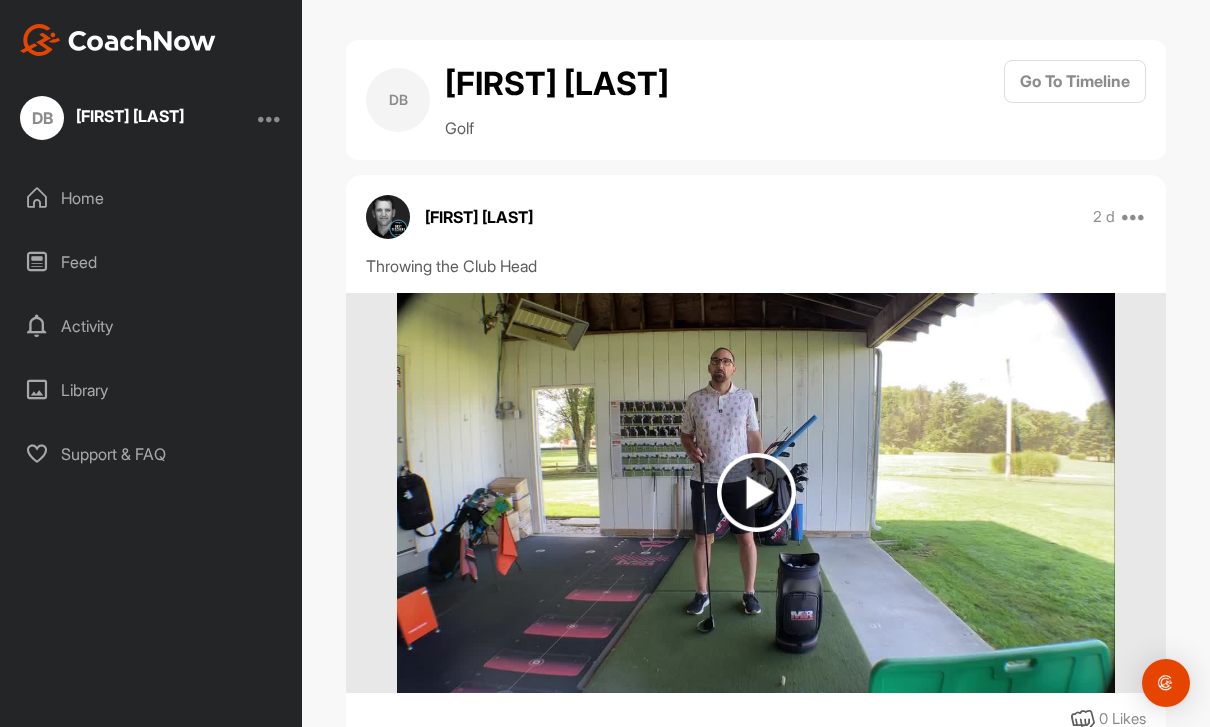 click at bounding box center (756, 492) 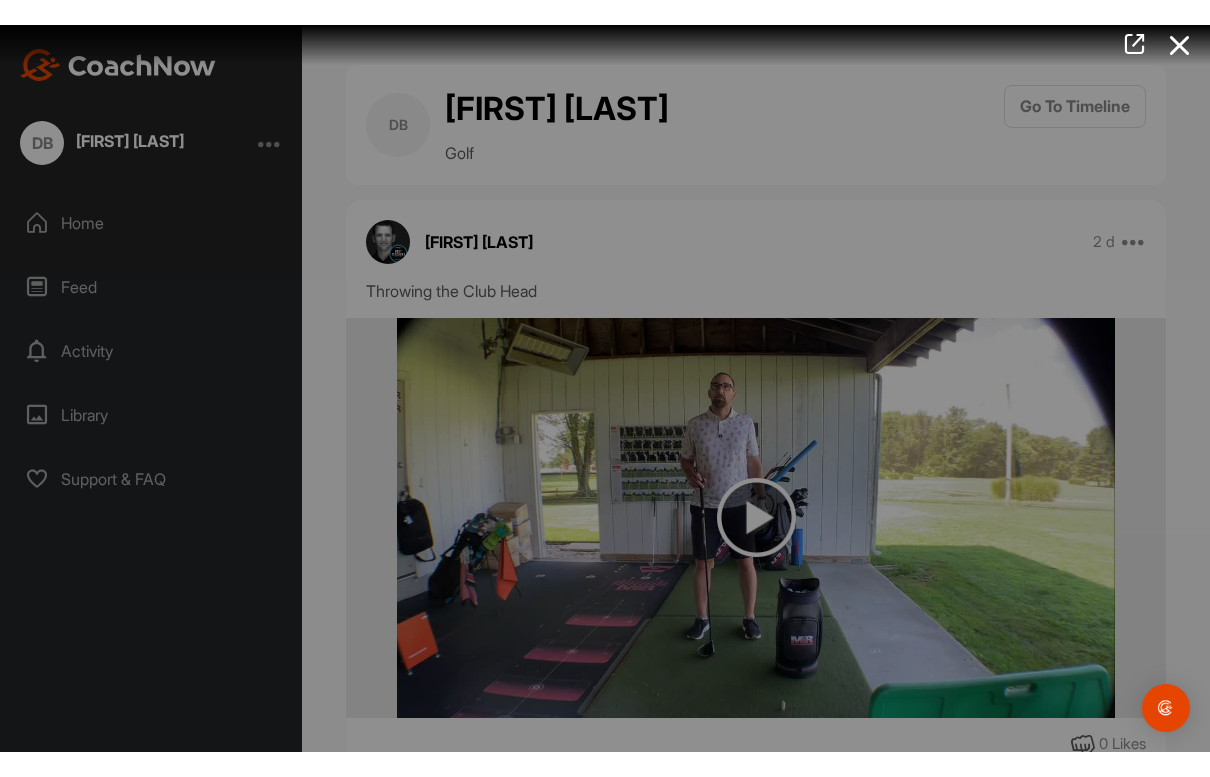 scroll, scrollTop: 0, scrollLeft: 0, axis: both 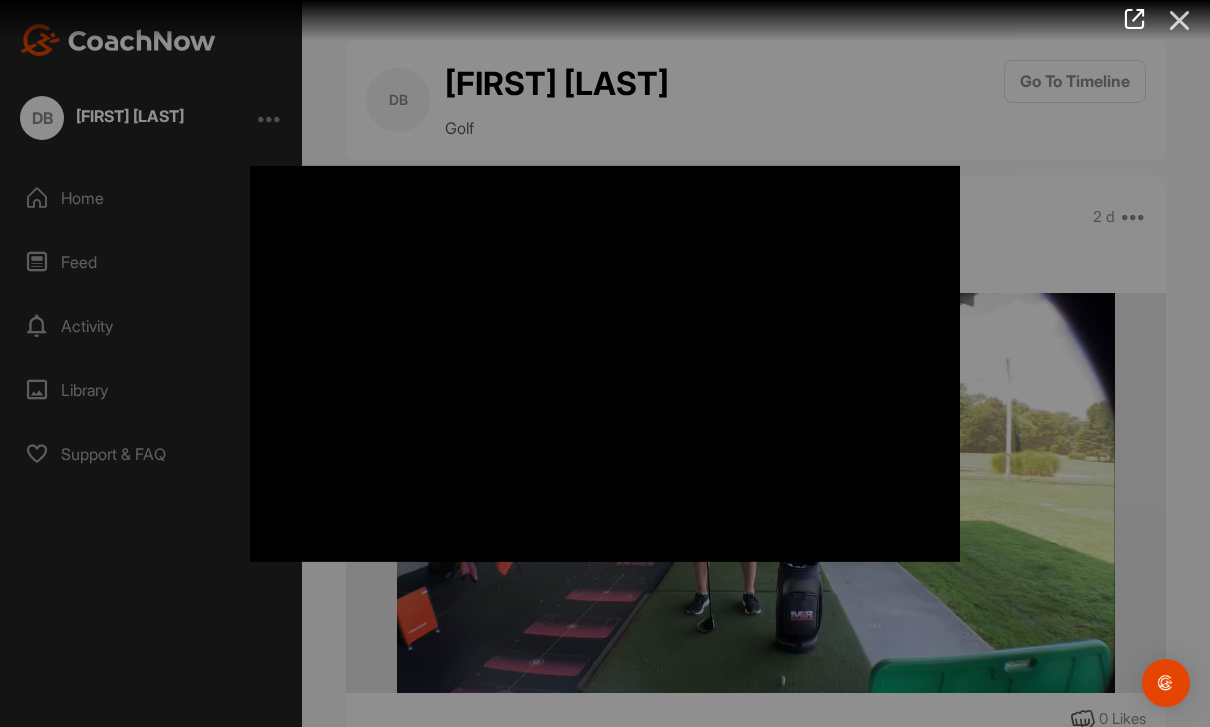 click at bounding box center (1180, 20) 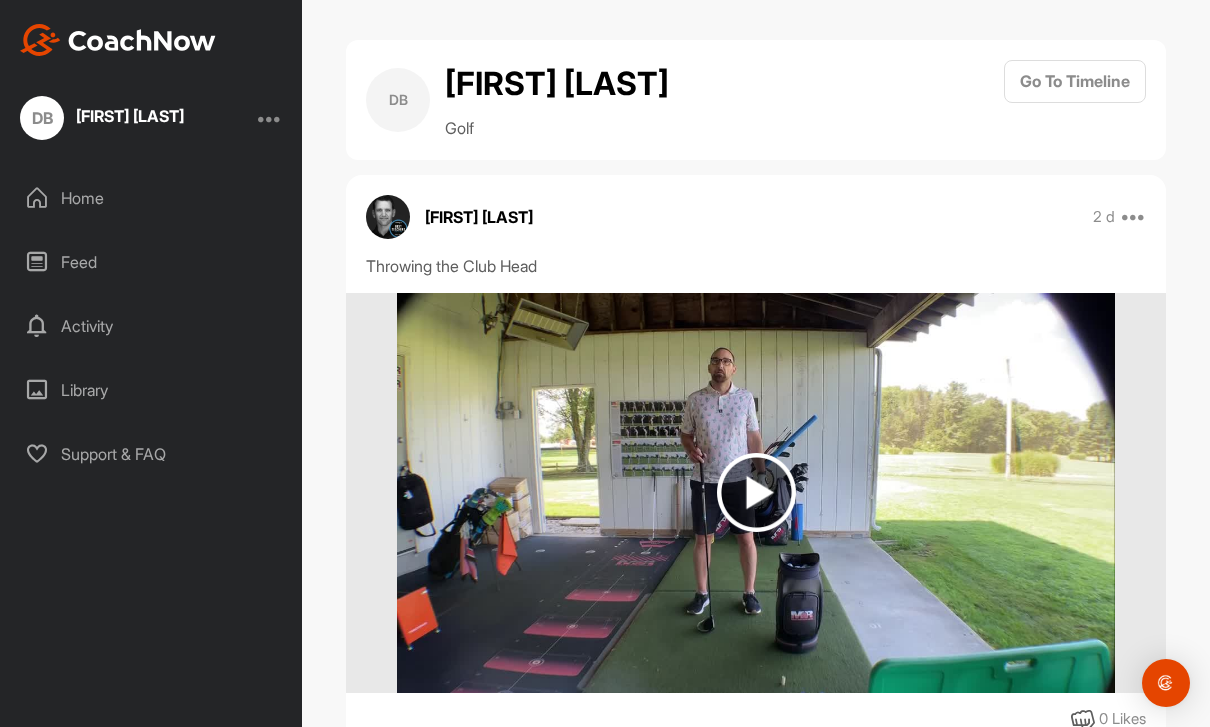scroll, scrollTop: 64, scrollLeft: 0, axis: vertical 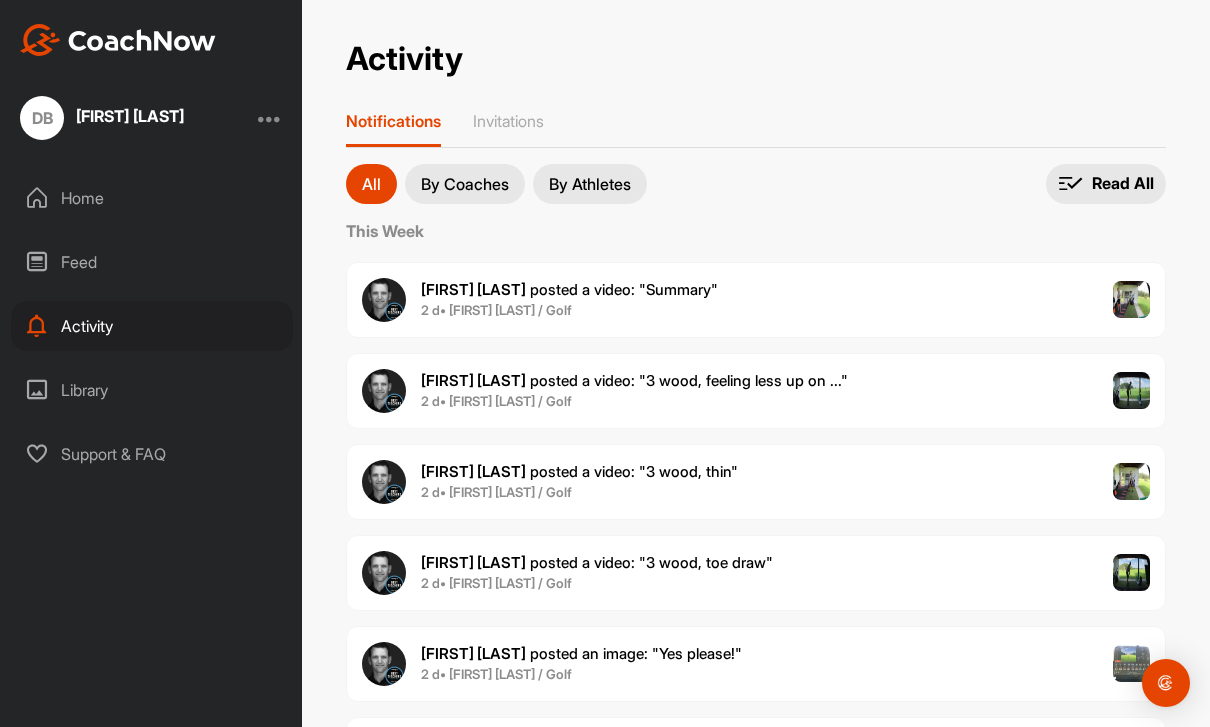 click on "Mark R.   posted a video : " Summary " 2 d  • Dan B. / Golf" at bounding box center (756, 300) 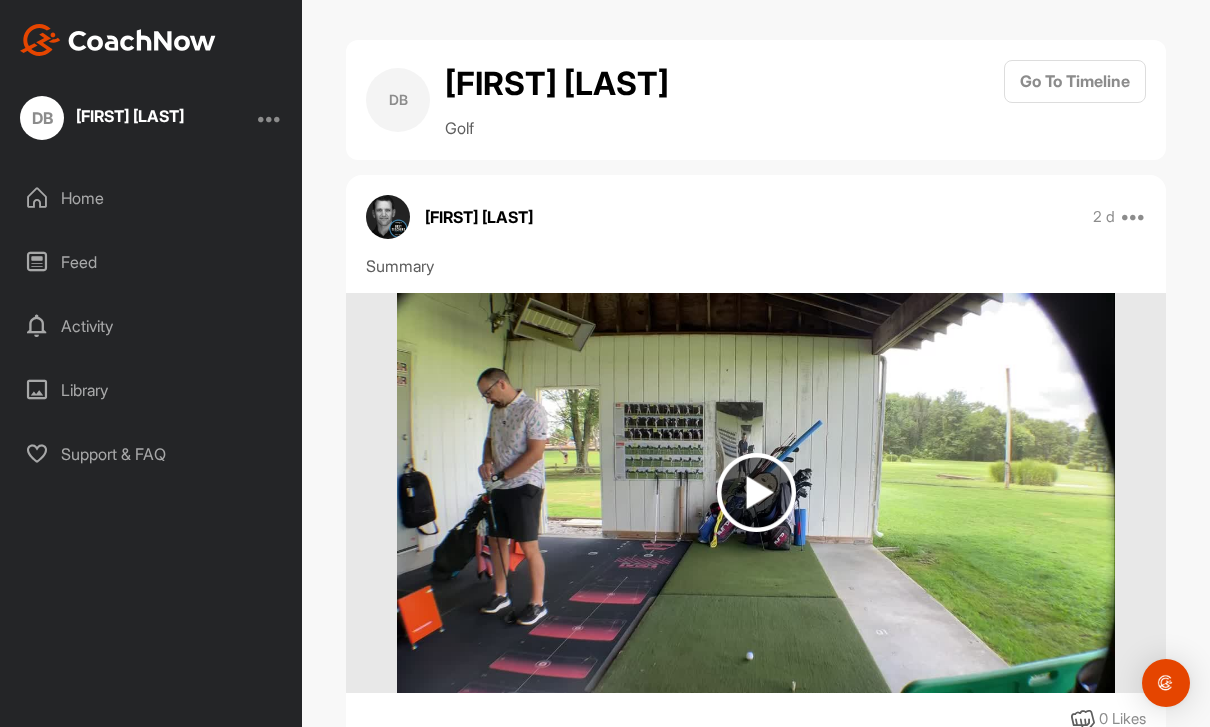 scroll, scrollTop: 0, scrollLeft: 0, axis: both 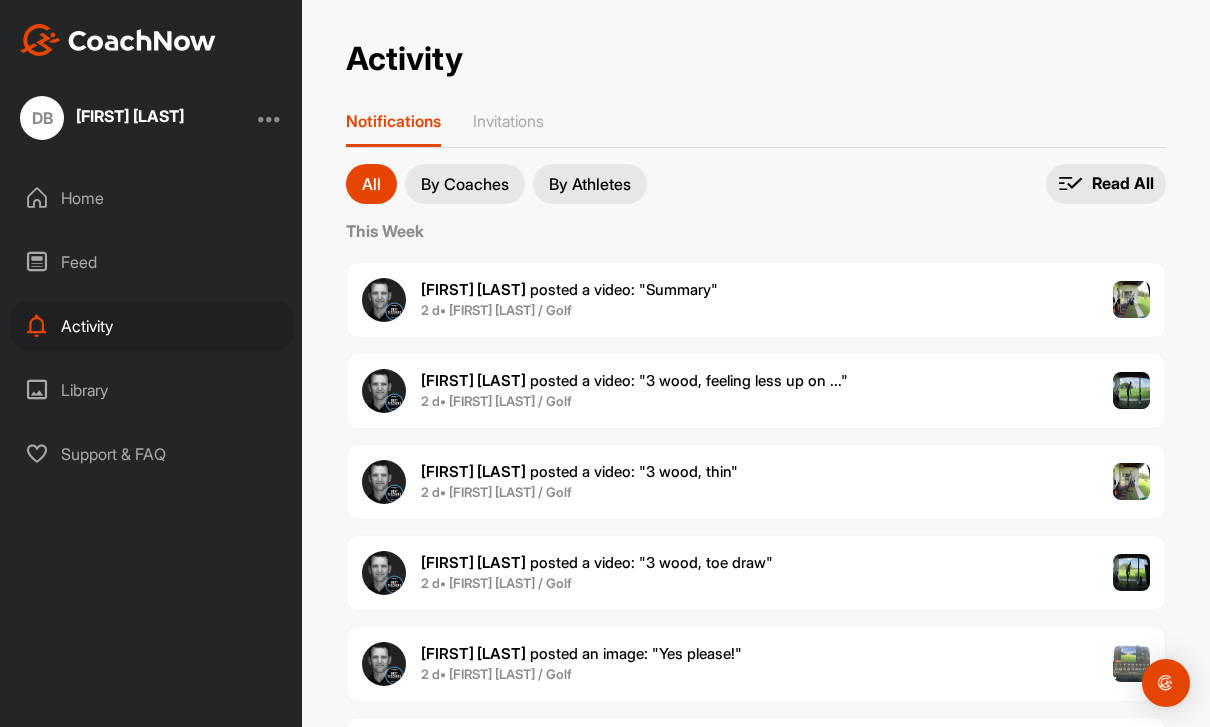 click on "[NAME] [LAST].   posted a video : " 3 wood, feeling less up on ... " 2 d  • [NAME] [LAST] / Golf" at bounding box center [756, 391] 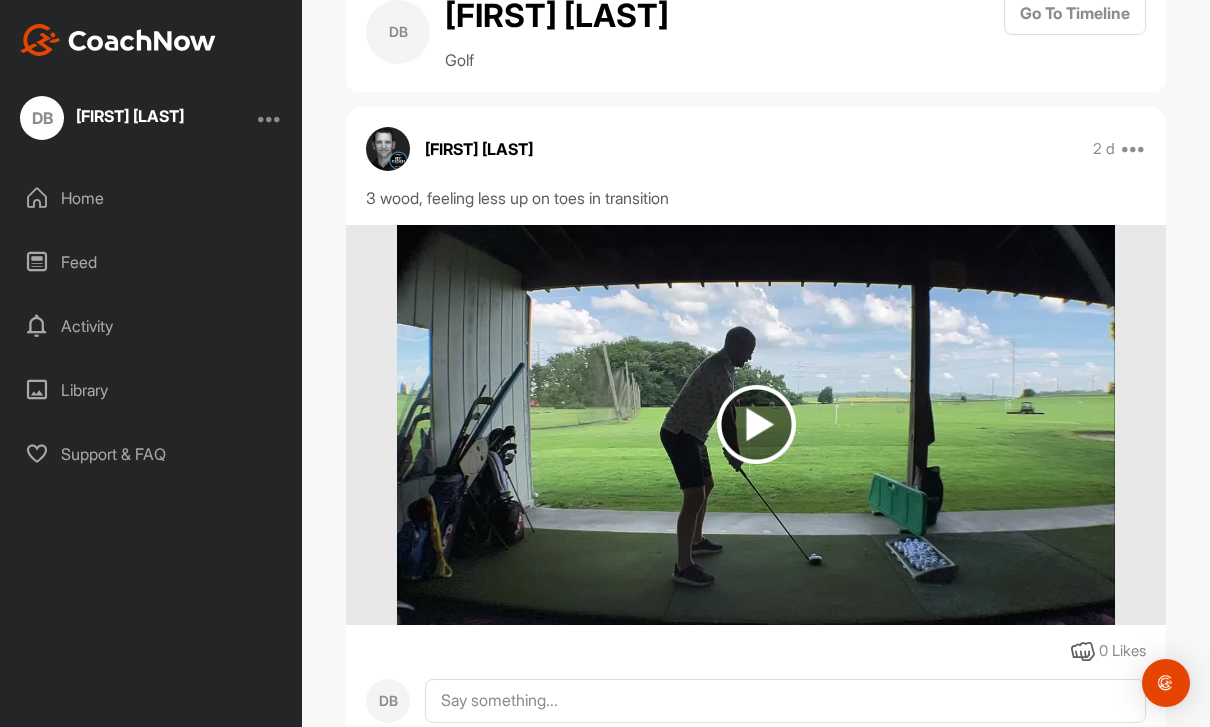 scroll, scrollTop: 66, scrollLeft: 0, axis: vertical 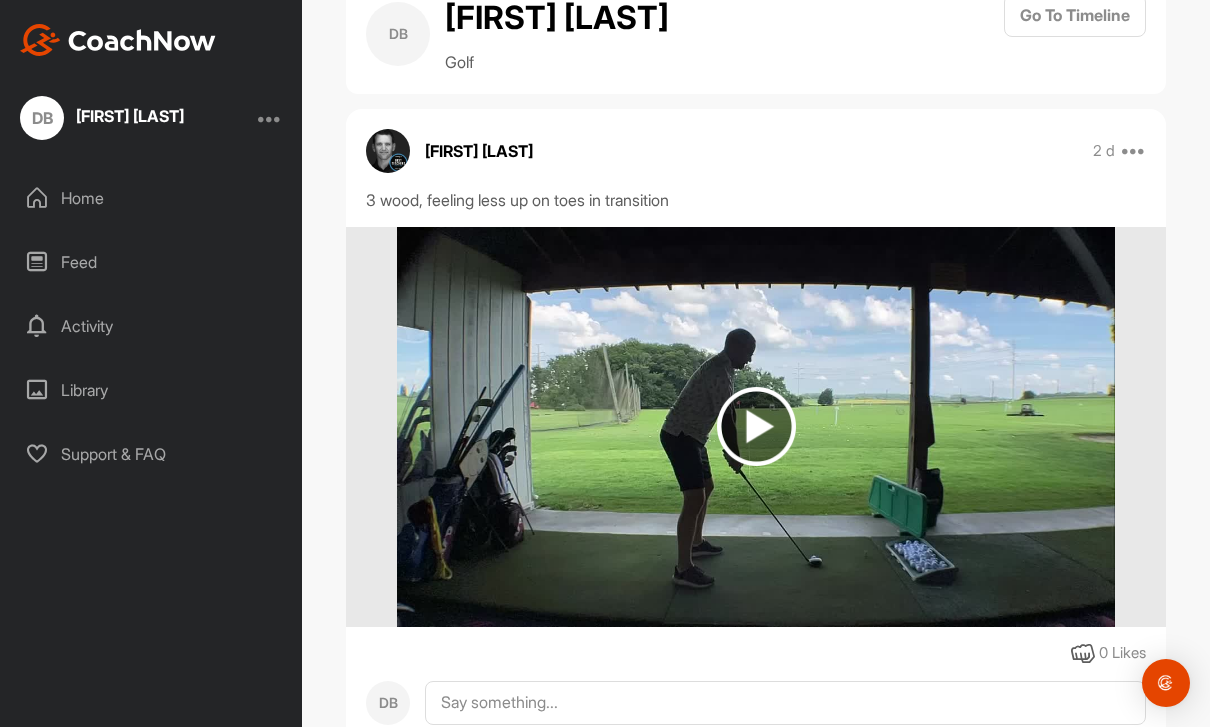 click at bounding box center [756, 426] 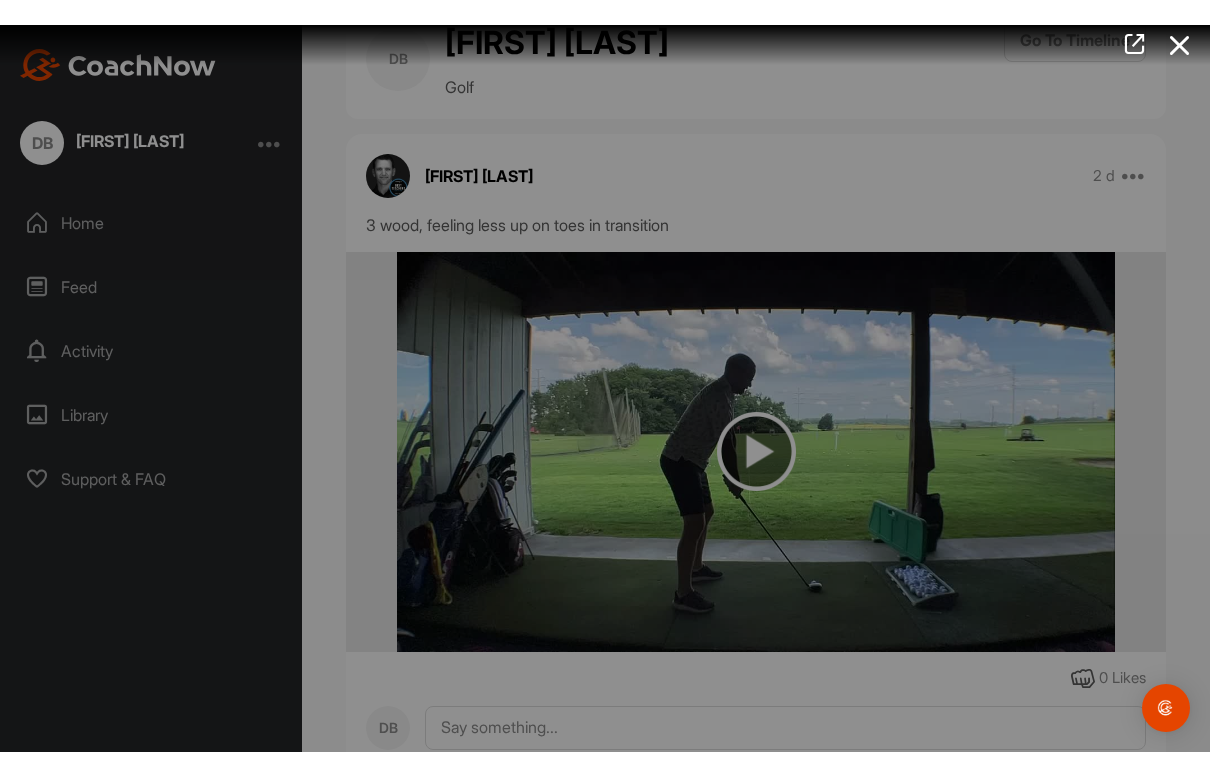 scroll, scrollTop: 0, scrollLeft: 0, axis: both 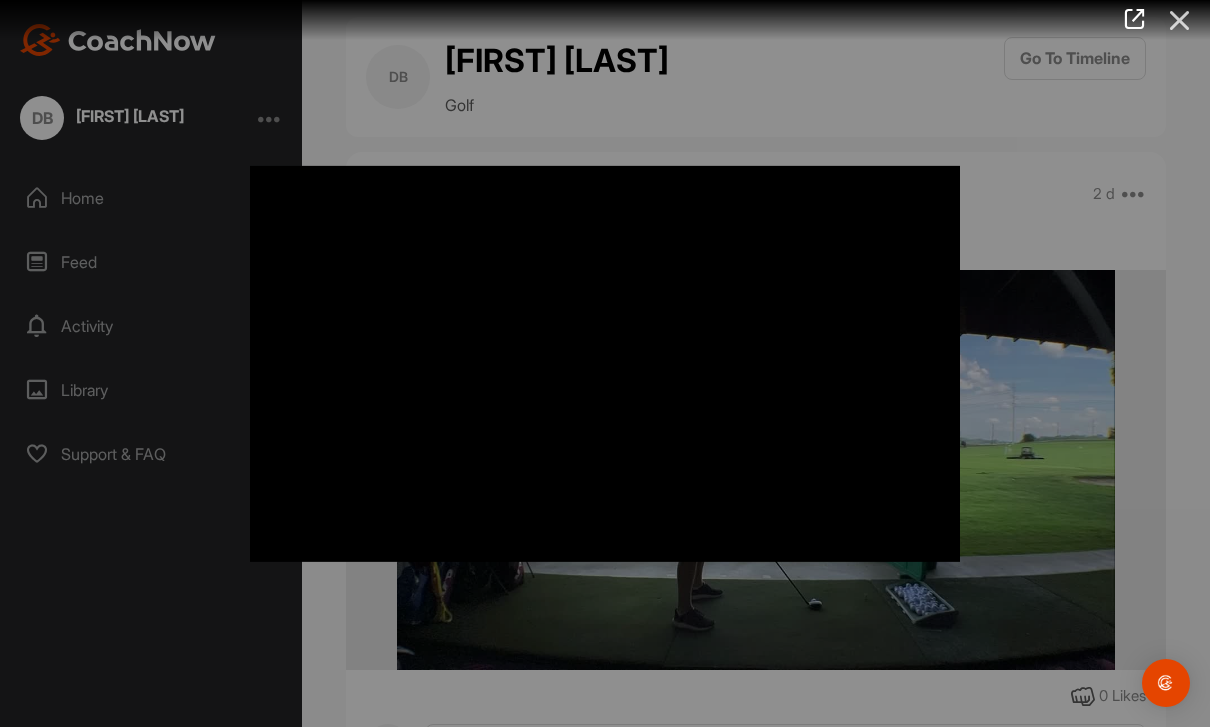 click at bounding box center [1180, 20] 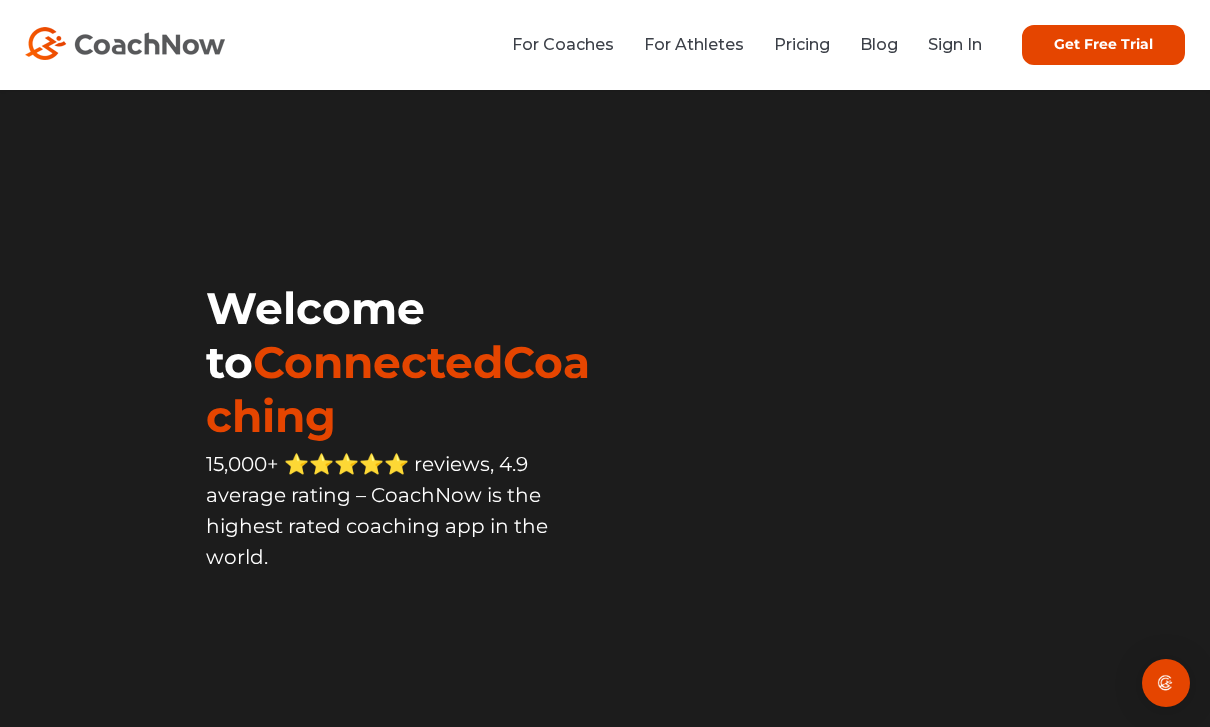 scroll, scrollTop: 0, scrollLeft: 0, axis: both 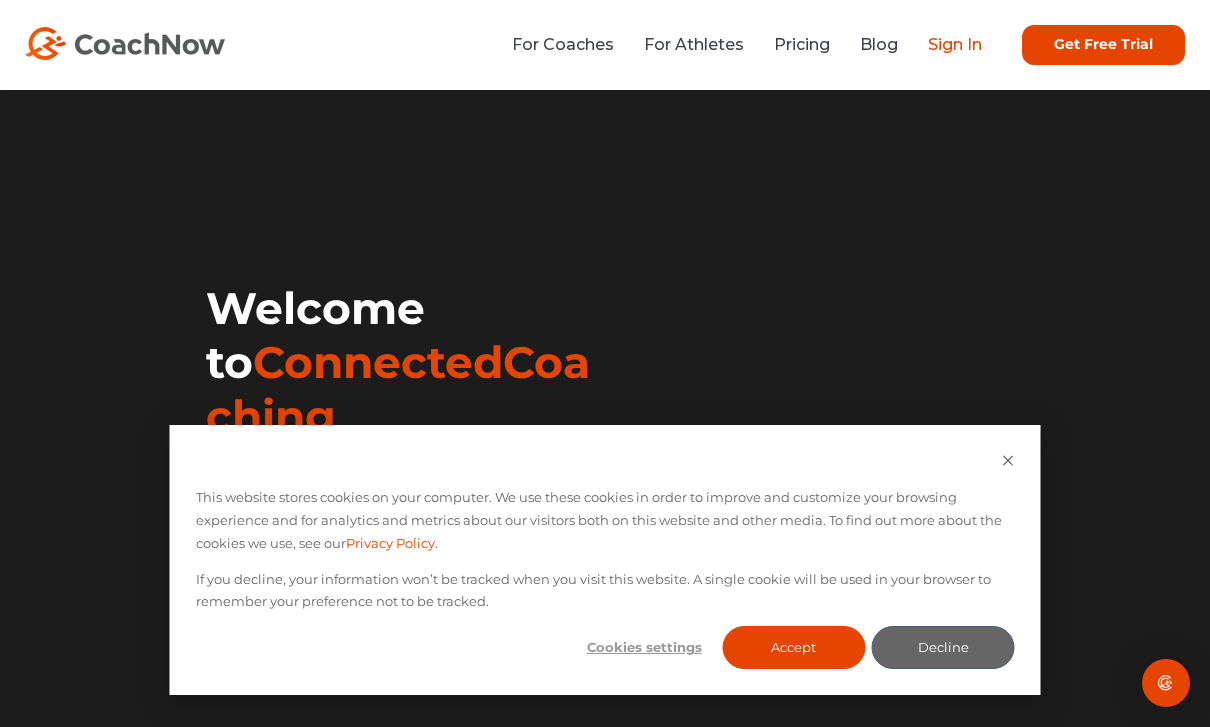 click on "Sign In" at bounding box center [955, 44] 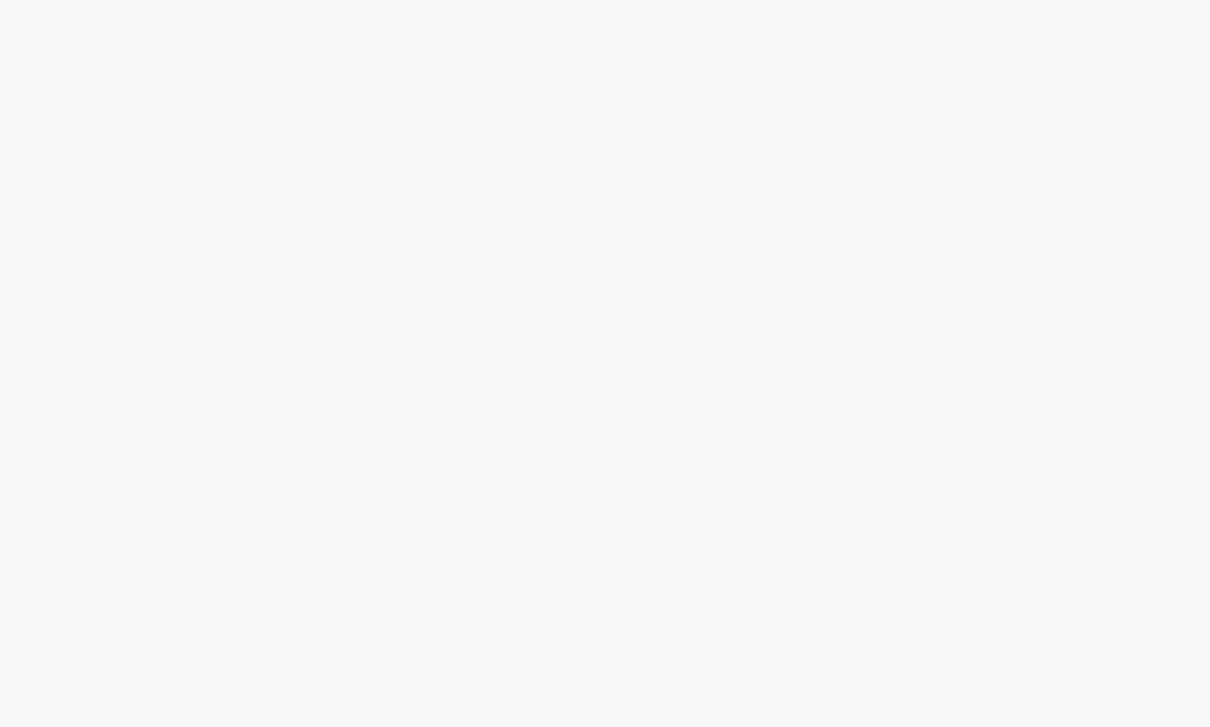 scroll, scrollTop: 0, scrollLeft: 0, axis: both 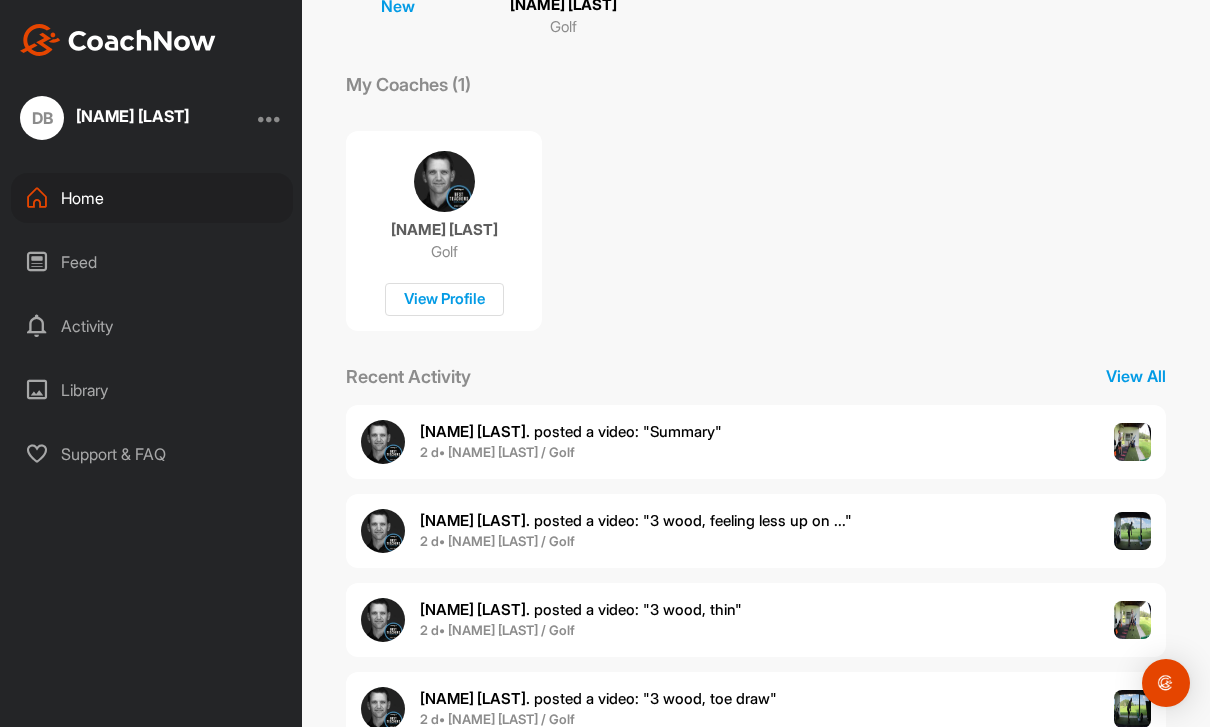 click on "[NAME] [LAST].   posted a video : " 3 wood, feeling less up on ... " 2 d  • [NAME] [LAST] / Golf" at bounding box center [756, 531] 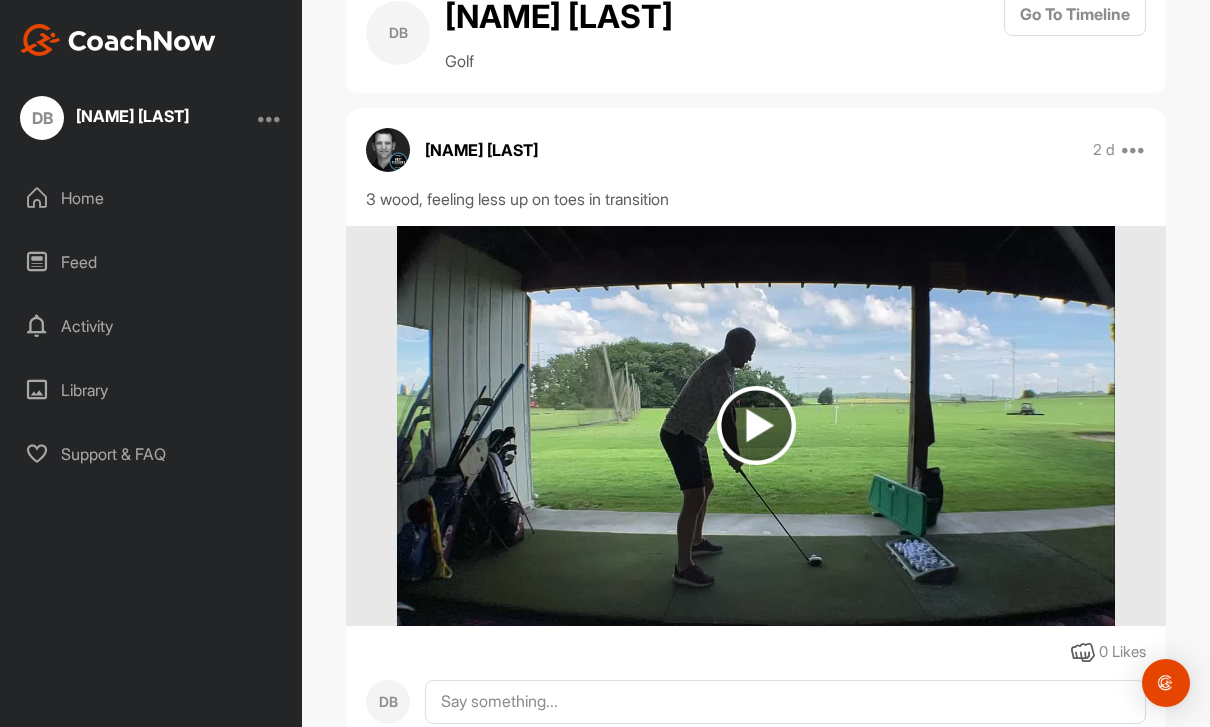 scroll, scrollTop: 66, scrollLeft: 0, axis: vertical 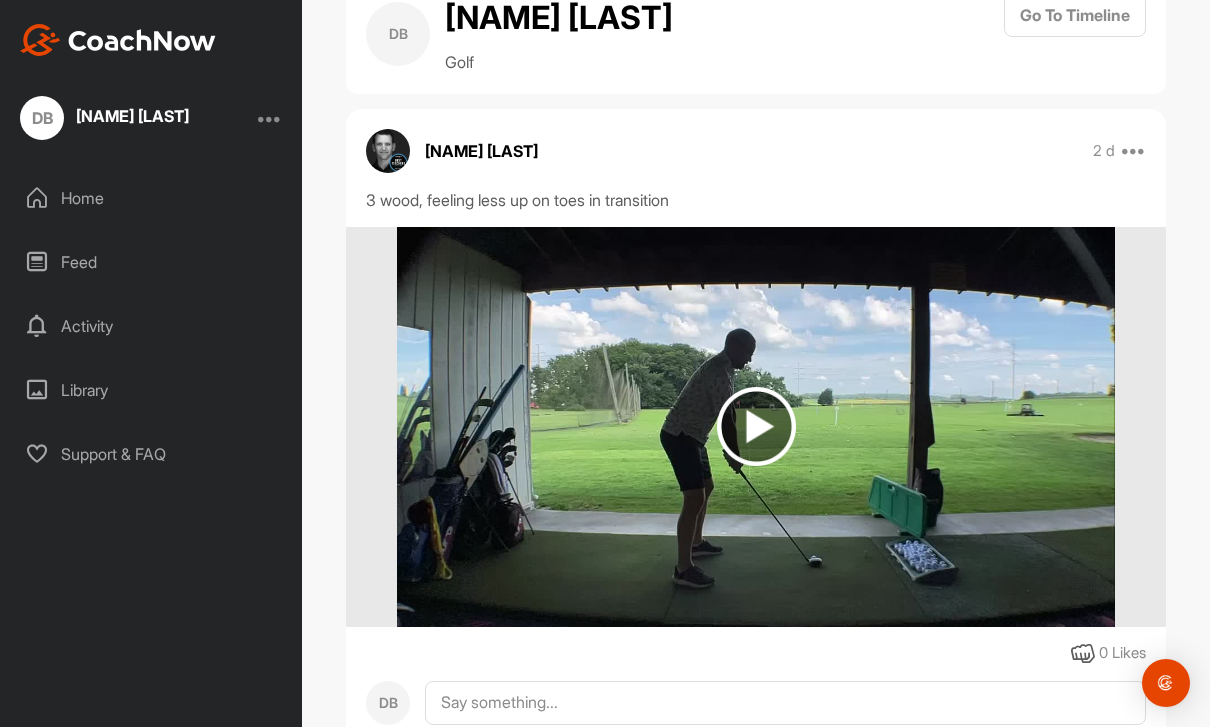 click at bounding box center [756, 426] 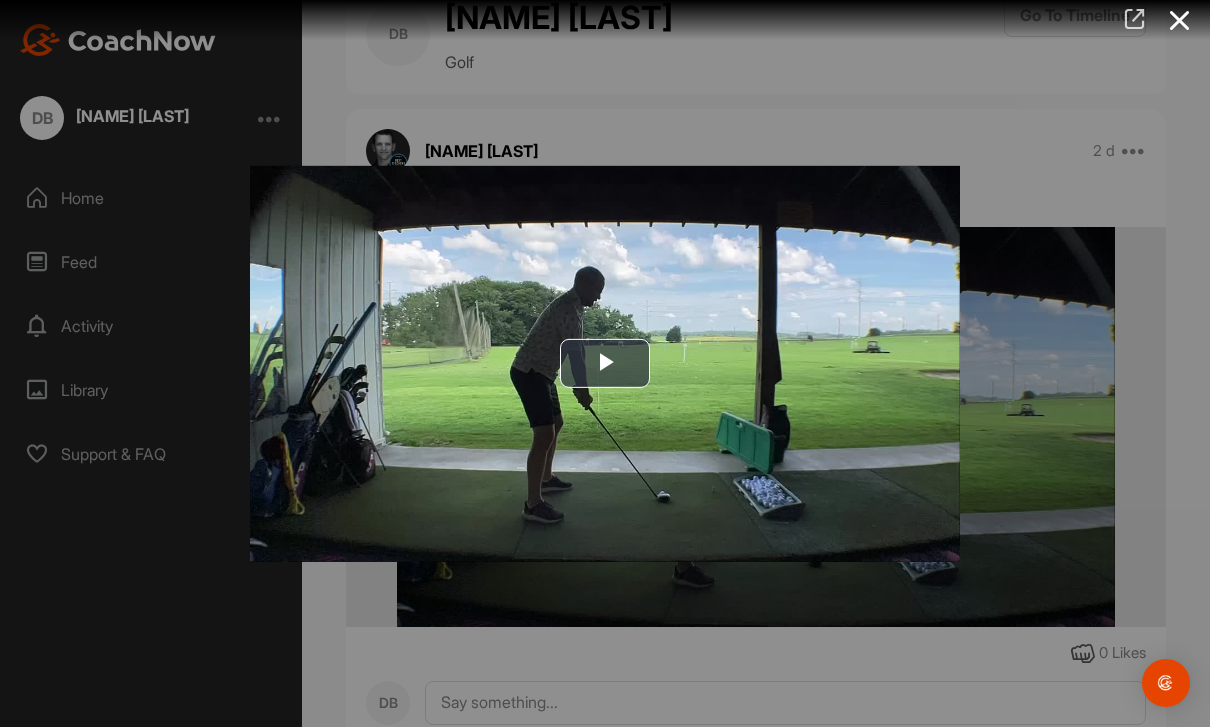 click at bounding box center (1134, 19) 